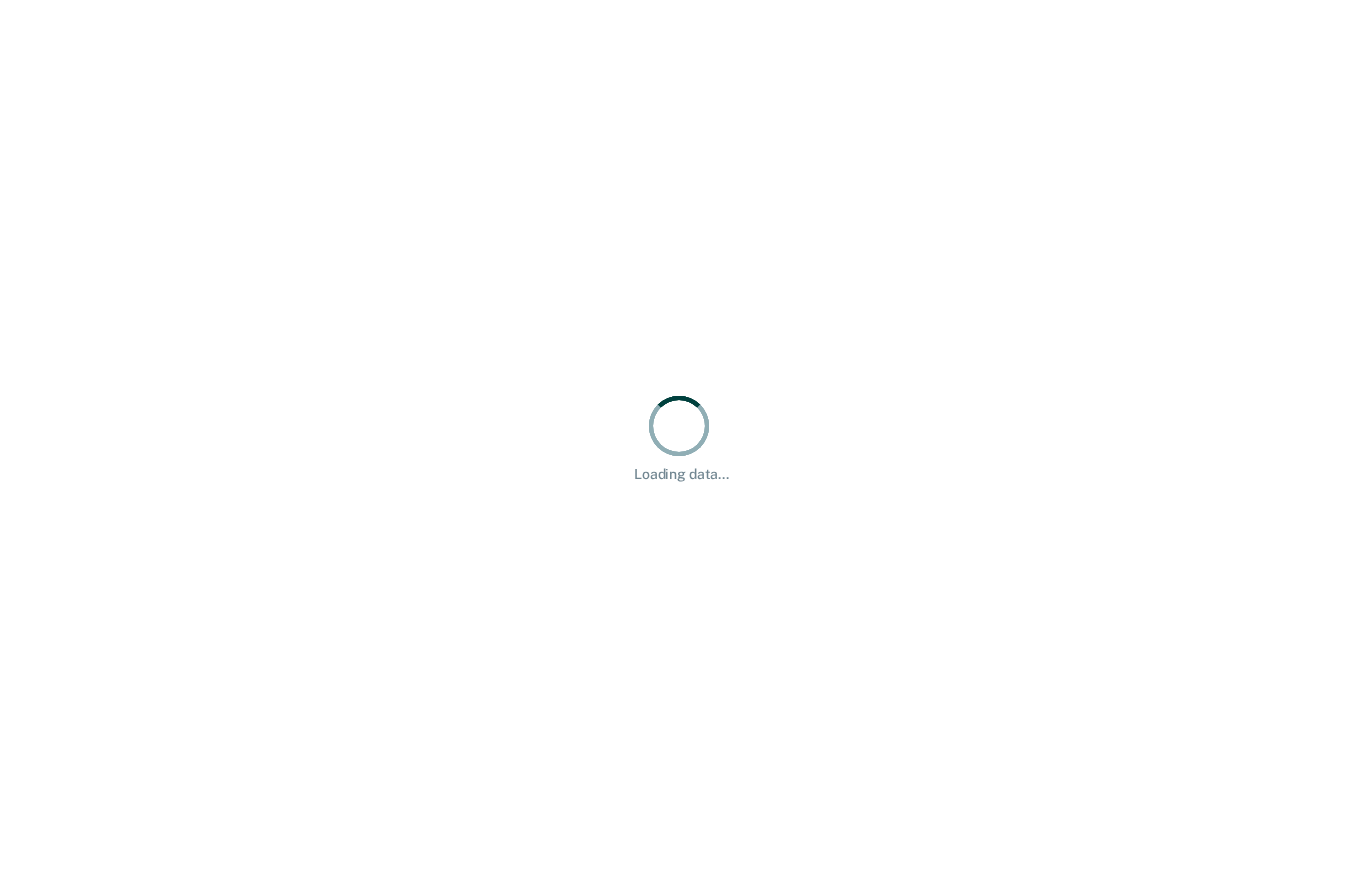 scroll, scrollTop: 0, scrollLeft: 0, axis: both 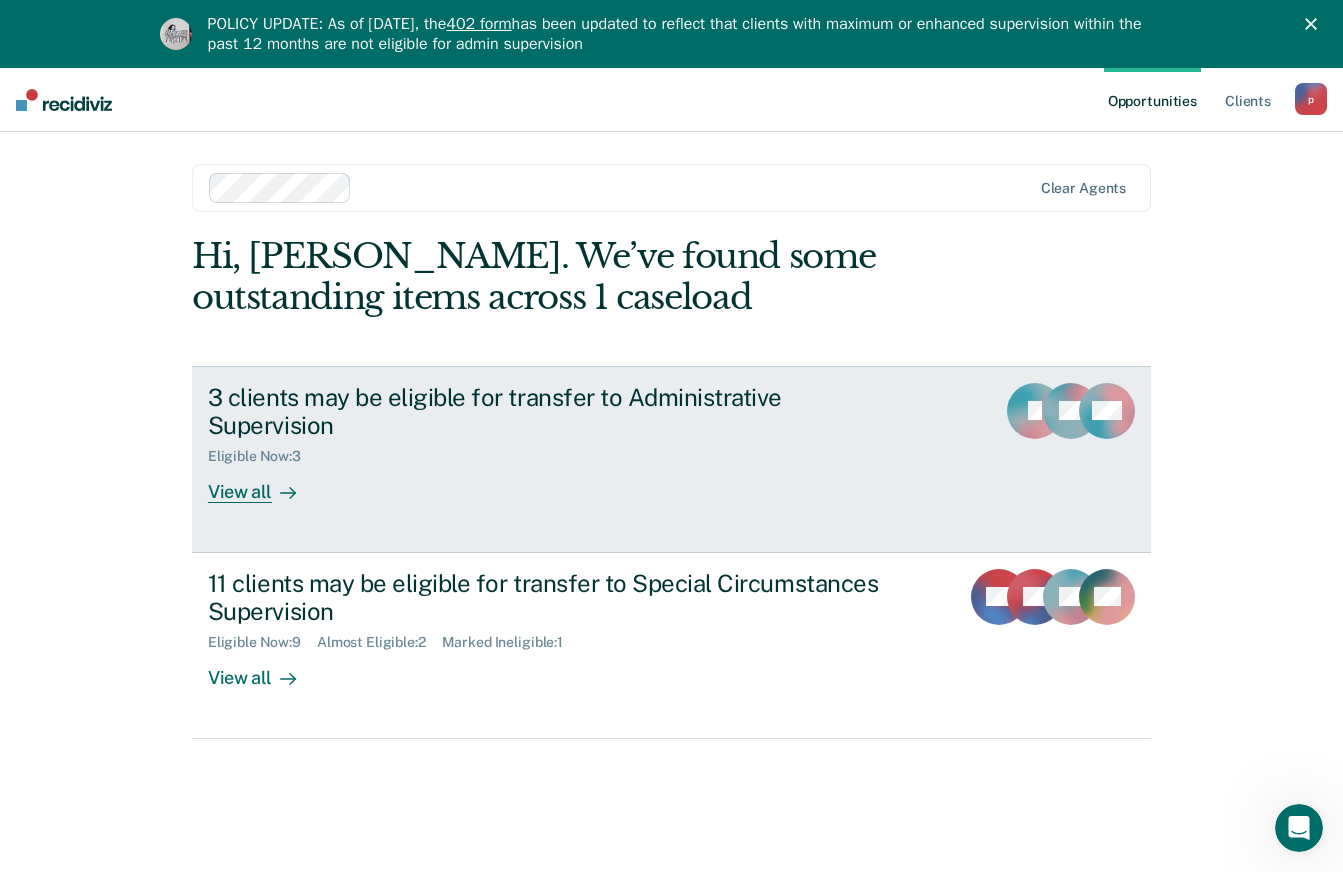 click on "3 clients may be eligible for transfer to Administrative Supervision" at bounding box center (559, 412) 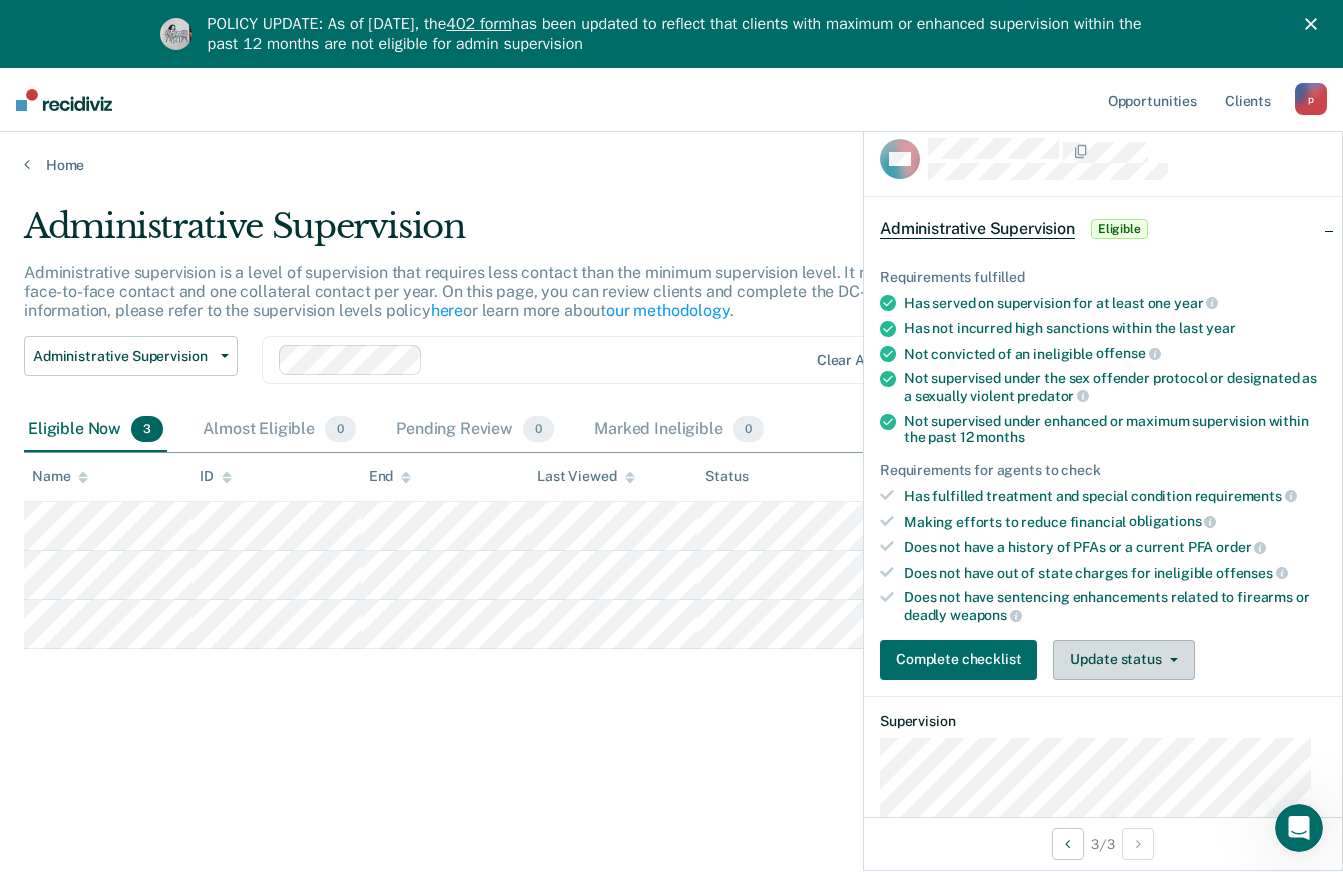 click 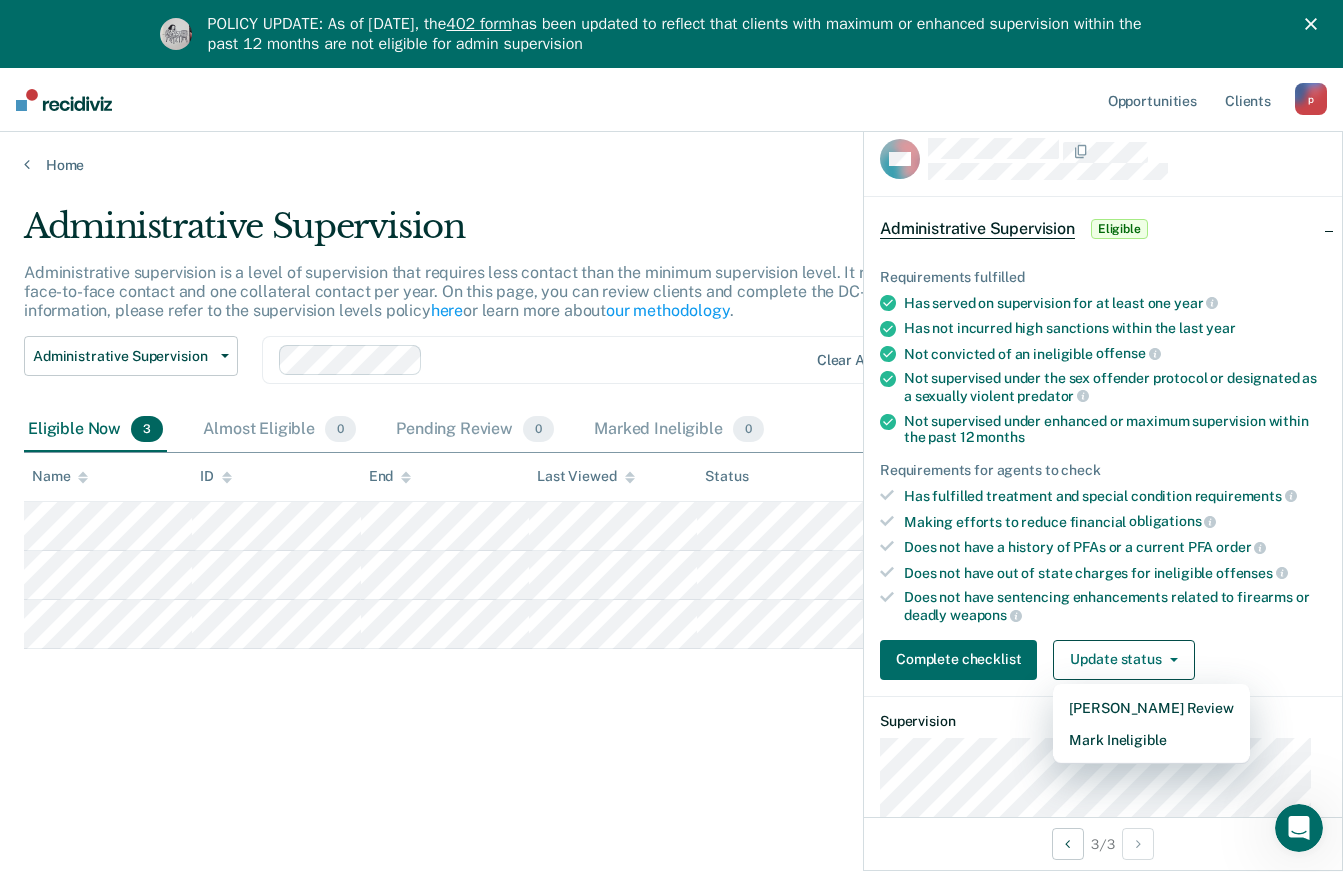 click on "Administrative Supervision   Administrative supervision is a level of supervision that requires less contact than the minimum supervision level. It requires at least one face-to-face contact and one collateral contact per year. On this page, you can review clients and complete the DC-P 402 form. For more information, please refer to the supervision levels policy  here  or learn more about  our methodology . Administrative Supervision Administrative Supervision Special Circumstances Supervision Clear   agents Eligible Now 3 Almost Eligible 0 Pending Review 0 Marked Ineligible 0
To pick up a draggable item, press the space bar.
While dragging, use the arrow keys to move the item.
Press space again to drop the item in its new position, or press escape to cancel.
Name ID End Last Viewed Status Assigned to" at bounding box center (671, 530) 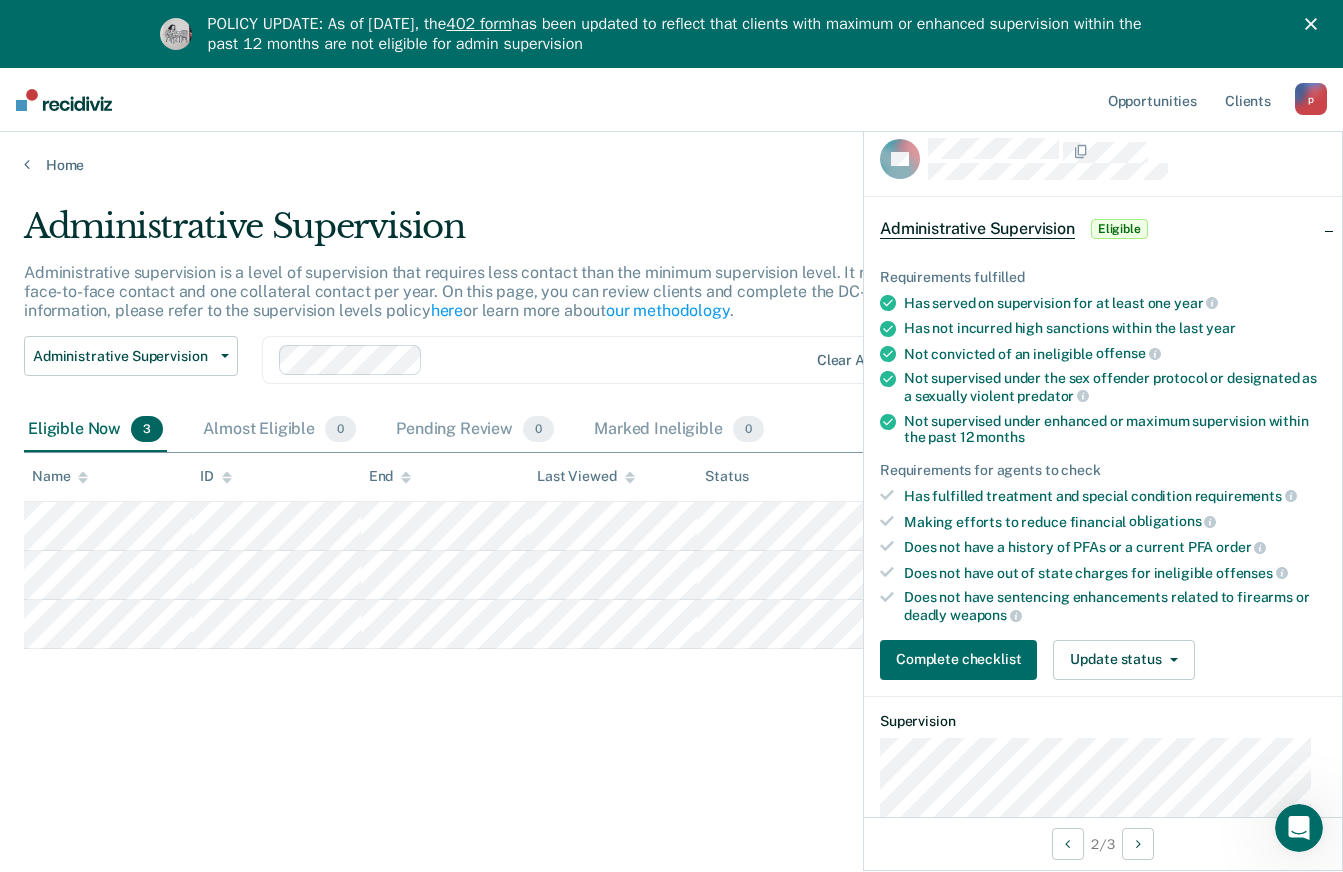 click on "TR   Administrative Supervision Eligible Requirements fulfilled Has served on supervision for at least one   year   Has not incurred high sanctions within the last   year Not convicted of an ineligible   offense   Not supervised under the sex offender protocol or designated as a sexually violent   predator   Not supervised under enhanced or maximum supervision within the past 12   months Requirements for agents to check Has fulfilled treatment and special condition   requirements   Making efforts to reduce financial   obligations	   Does not have a history of PFAs or a current PFA order     Does not have out of state charges for ineligible   offenses   Does not have sentencing enhancements related to firearms or deadly   weapons   Complete checklist Update status Mark Pending Review Mark Ineligible Supervision Contact Relevant Contact Notes" at bounding box center [1103, 885] 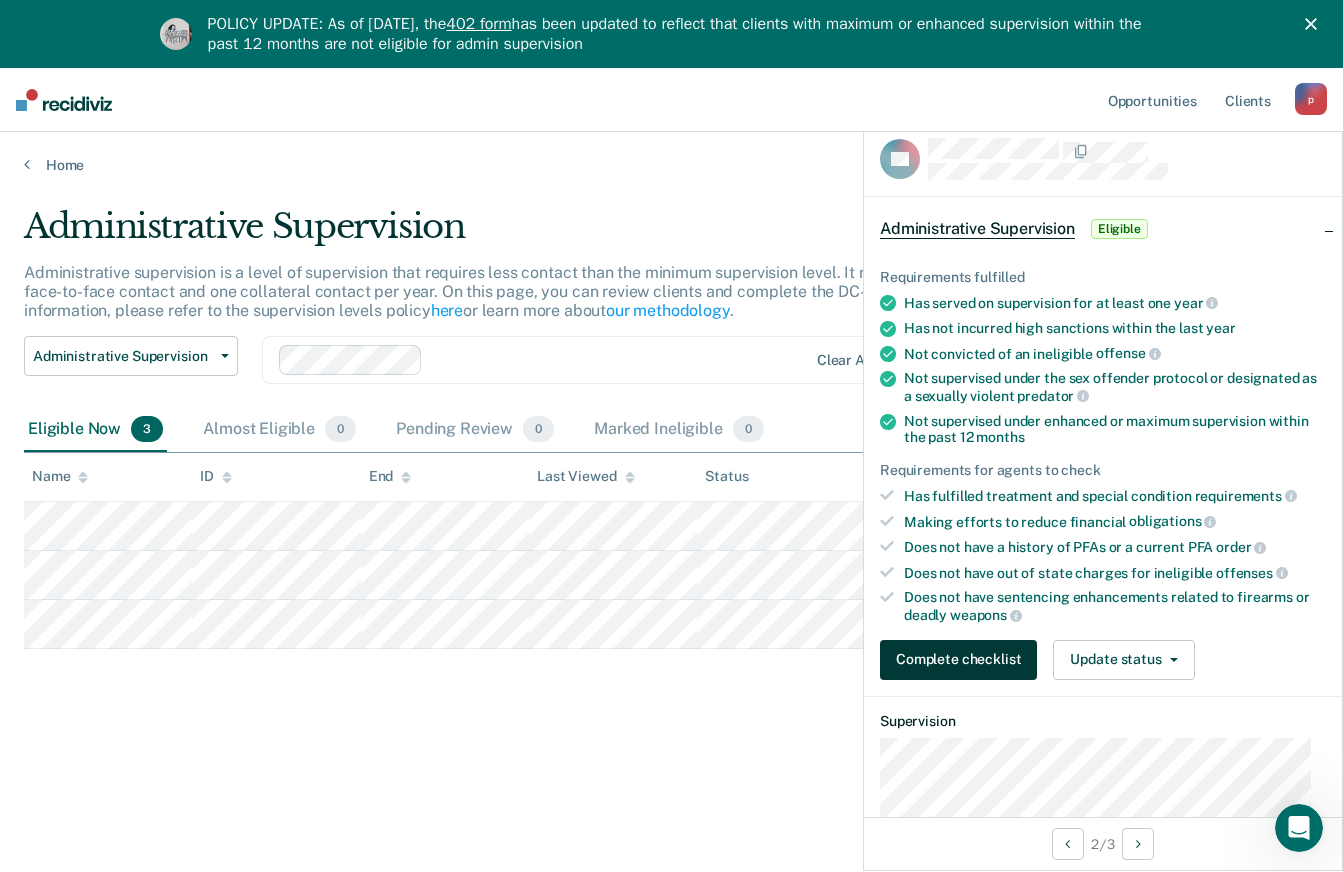 click on "Complete checklist" at bounding box center (958, 660) 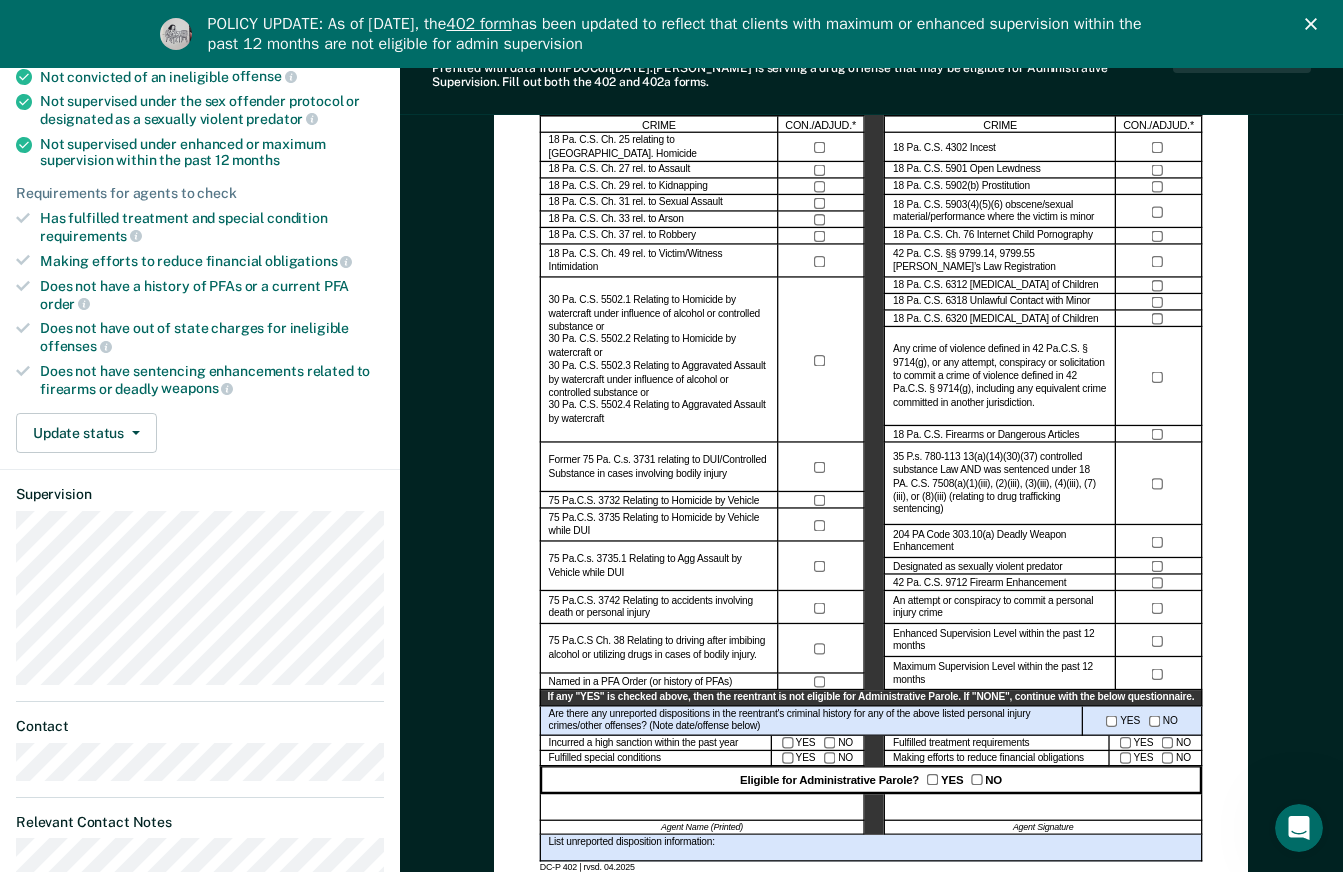 scroll, scrollTop: 400, scrollLeft: 0, axis: vertical 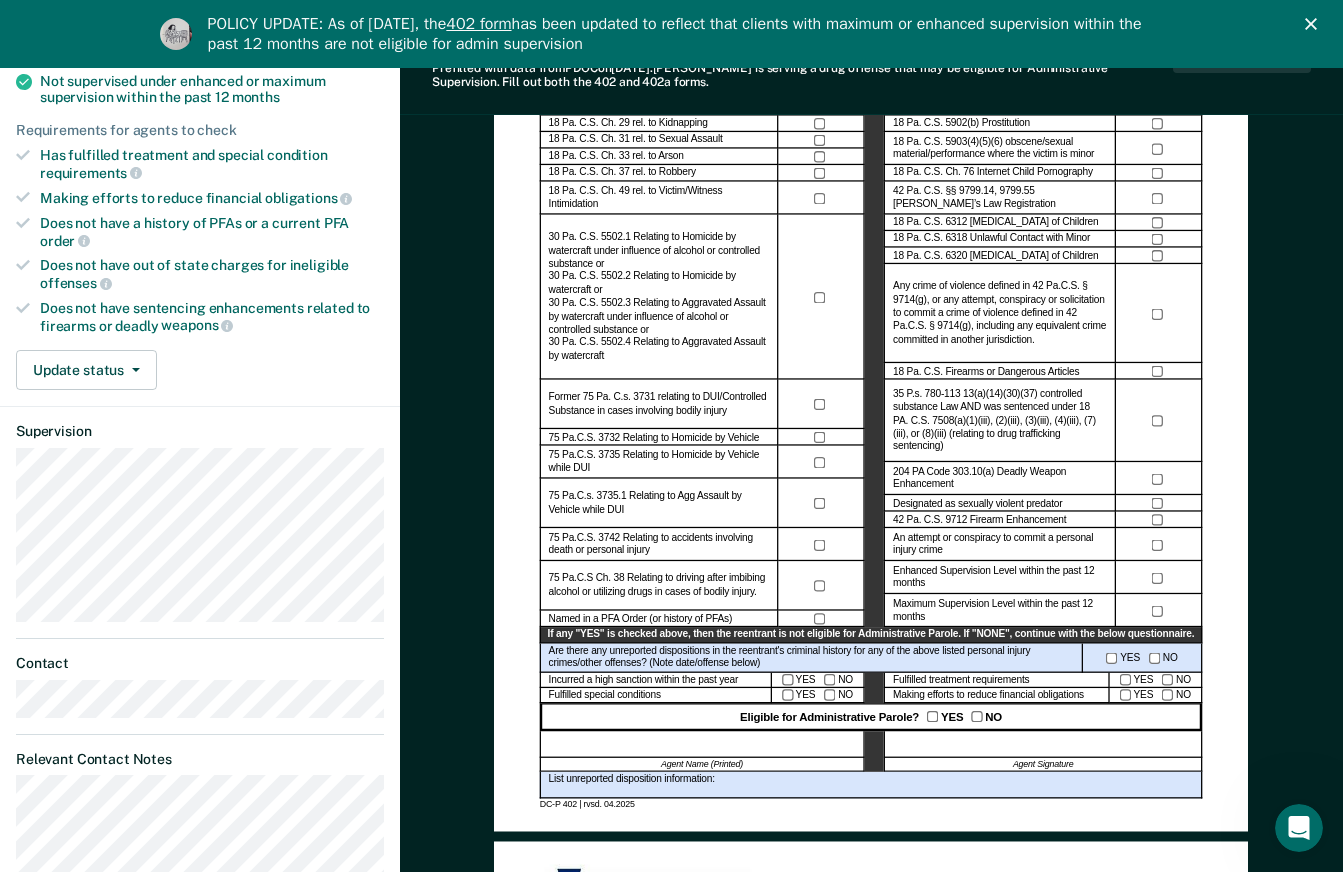 click on "Agent Name (Printed)" at bounding box center (702, 765) 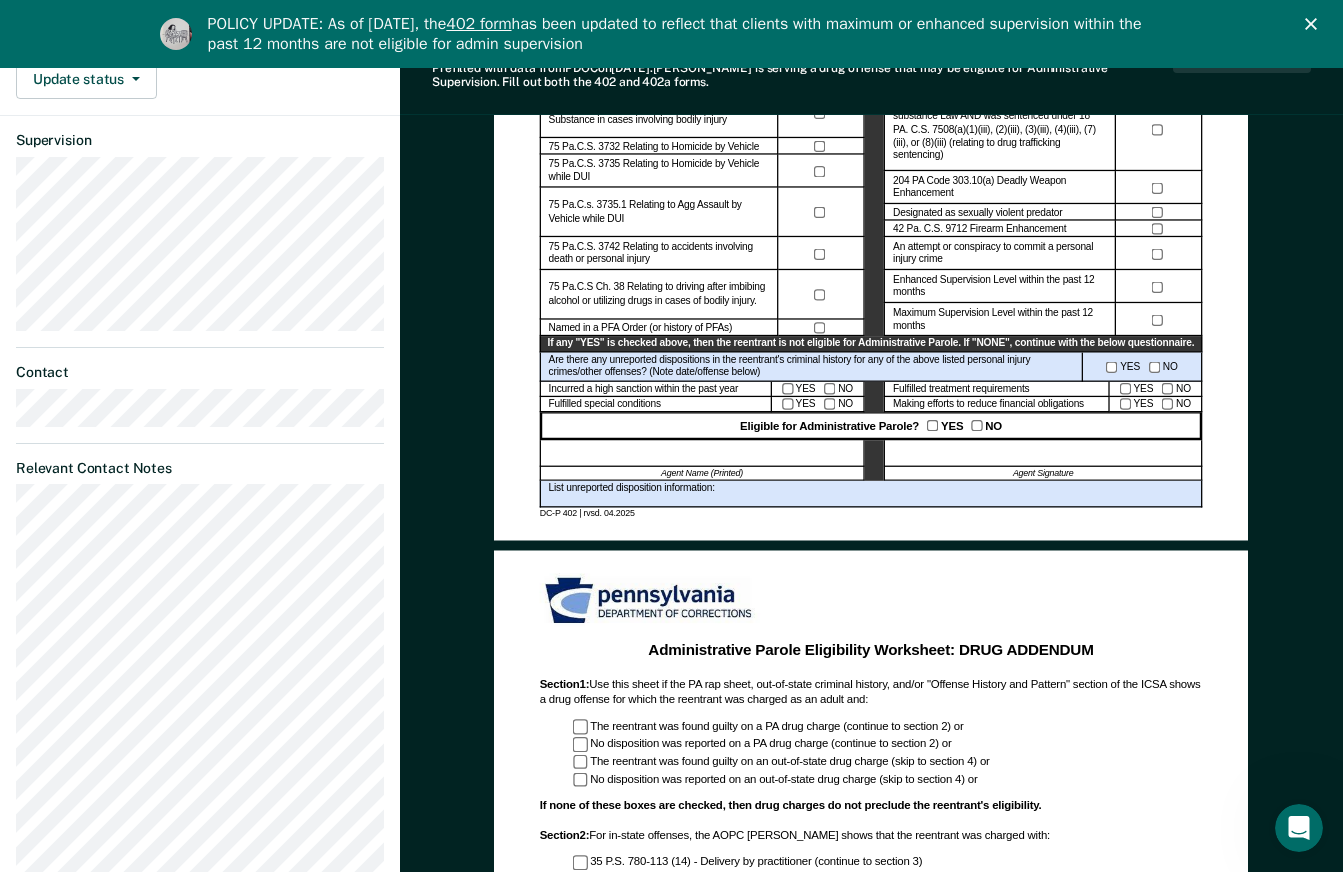 scroll, scrollTop: 600, scrollLeft: 0, axis: vertical 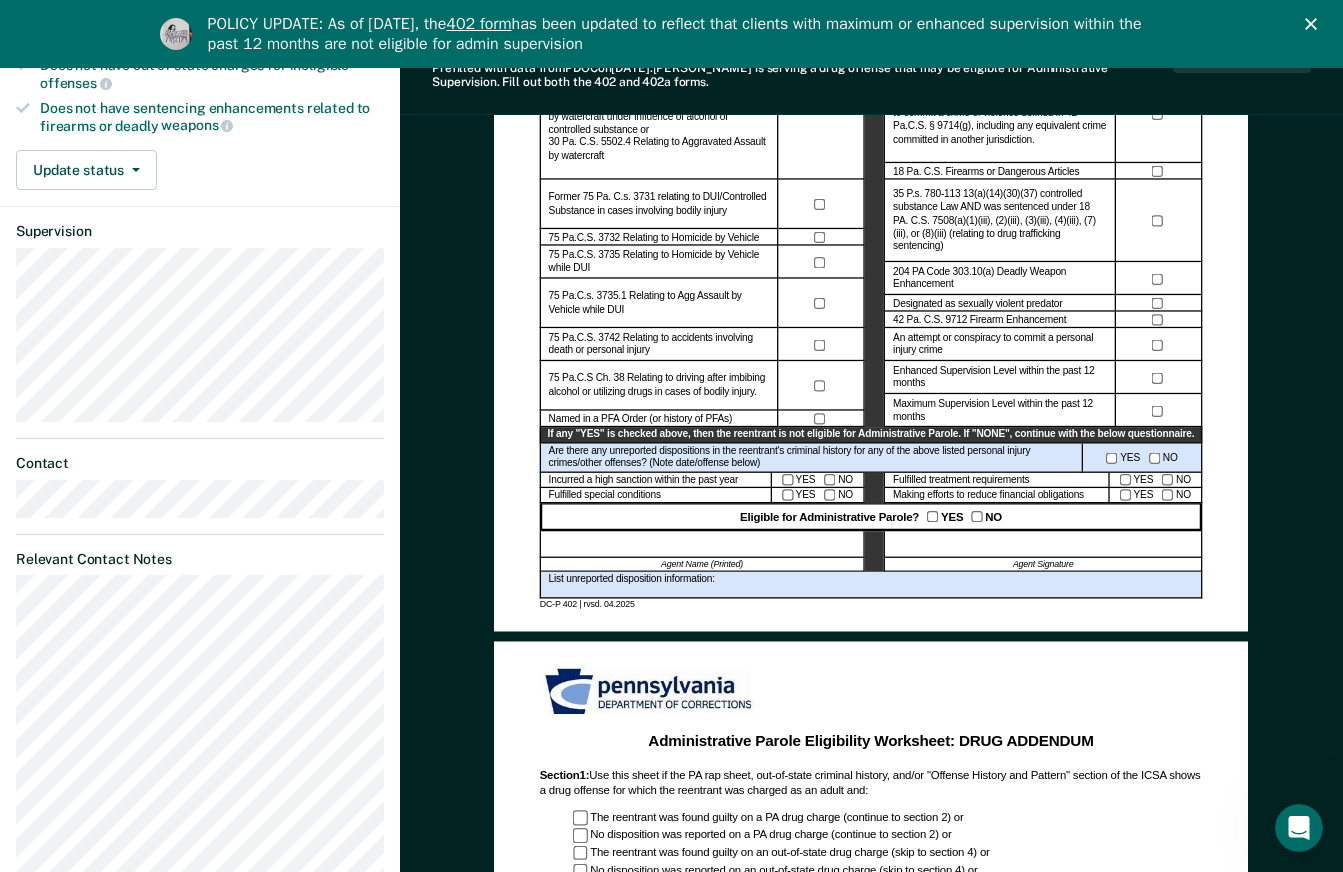 click on "POLICY UPDATE: As of [DATE], the  402 form  has been updated to reflect that clients with maximum or enhanced supervision within the past 12 months are not eligible for admin supervision" at bounding box center [671, 34] 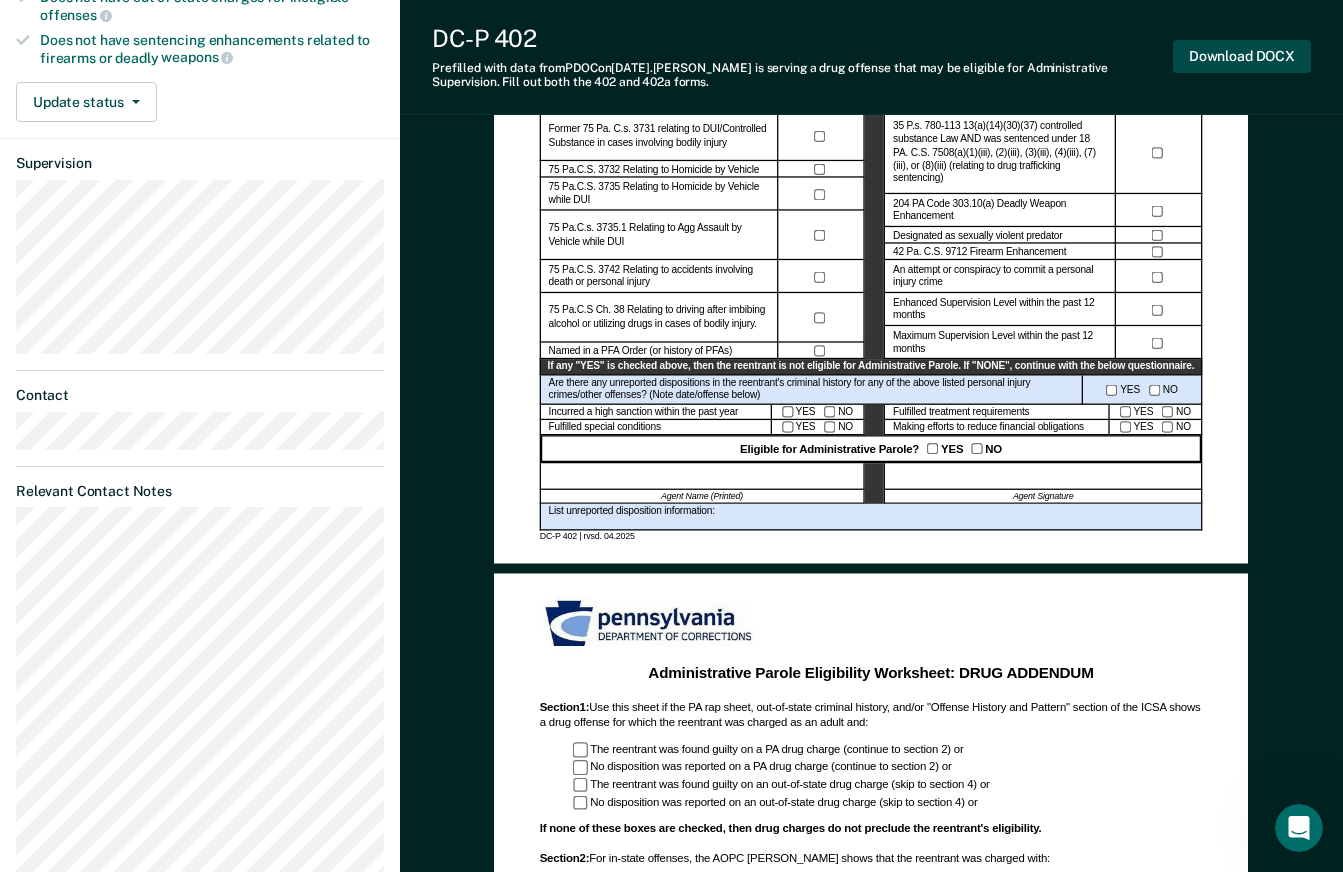 click on "Download DOCX" at bounding box center [1242, 56] 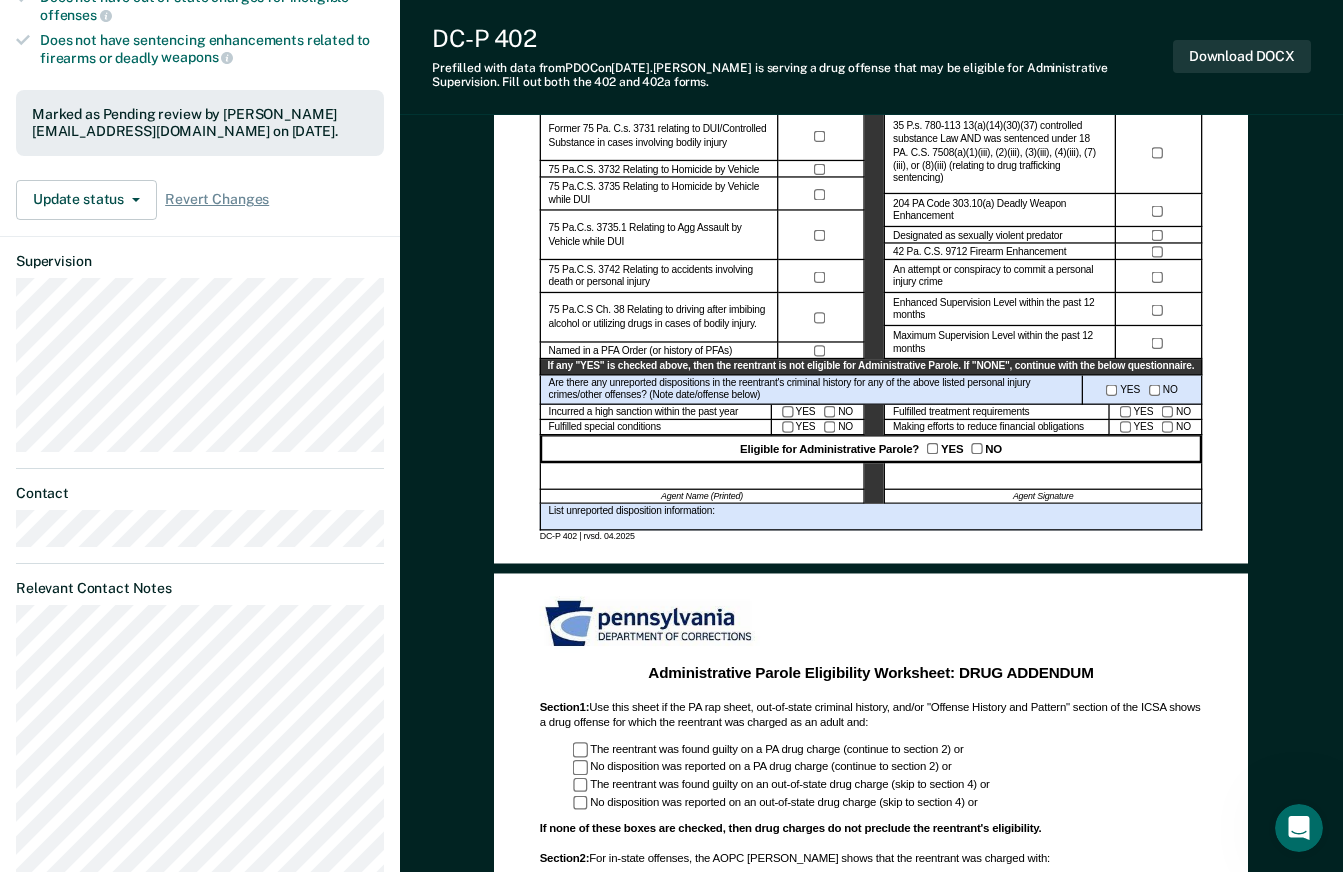 click on "Administrative Parole Eligibility Reentrant Name (Last, First) Parole No.: Date of Review: Current Grade of Supervision Instructions: Review current offenses and criminal history for crimes which would disqualify the reentrant for administrative parole. Any conviction and/or delinquent adjudication for offenses listed below will preclude assignment to Administrative Parole. Personal Injury Crimes CRIME CON./ADJUD.* 18 Pa. C.S. Ch. 25 relating to [GEOGRAPHIC_DATA]. Homicide 18 Pa. C.S. Ch. 27 rel. to Assault 18 Pa. C.S. Ch. 29 rel. to Kidnapping 18 Pa. C.S. Ch. 31 rel. to Sexual Assault 18 Pa. C.S. Ch. 33 rel. to Arson 18 Pa. C.S. Ch. 37 rel. to Robbery 18 Pa. C.S. Ch. 49 rel. to Victim/Witness Intimidation Former 75 Pa. C.s. 3731 relating to DUI/Controlled Substance in cases involving bodily injury 75 Pa.C.S. 3732 Relating to Homicide by Vehicle 75 Pa.C.S. 3735 Relating to Homicide by Vehicle while DUI 75 Pa.C.s. 3735.1 Relating to Agg Assault by Vehicle while DUI Named in a PFA Order (or history of PFAs) Other CRIME YES" at bounding box center [871, 633] 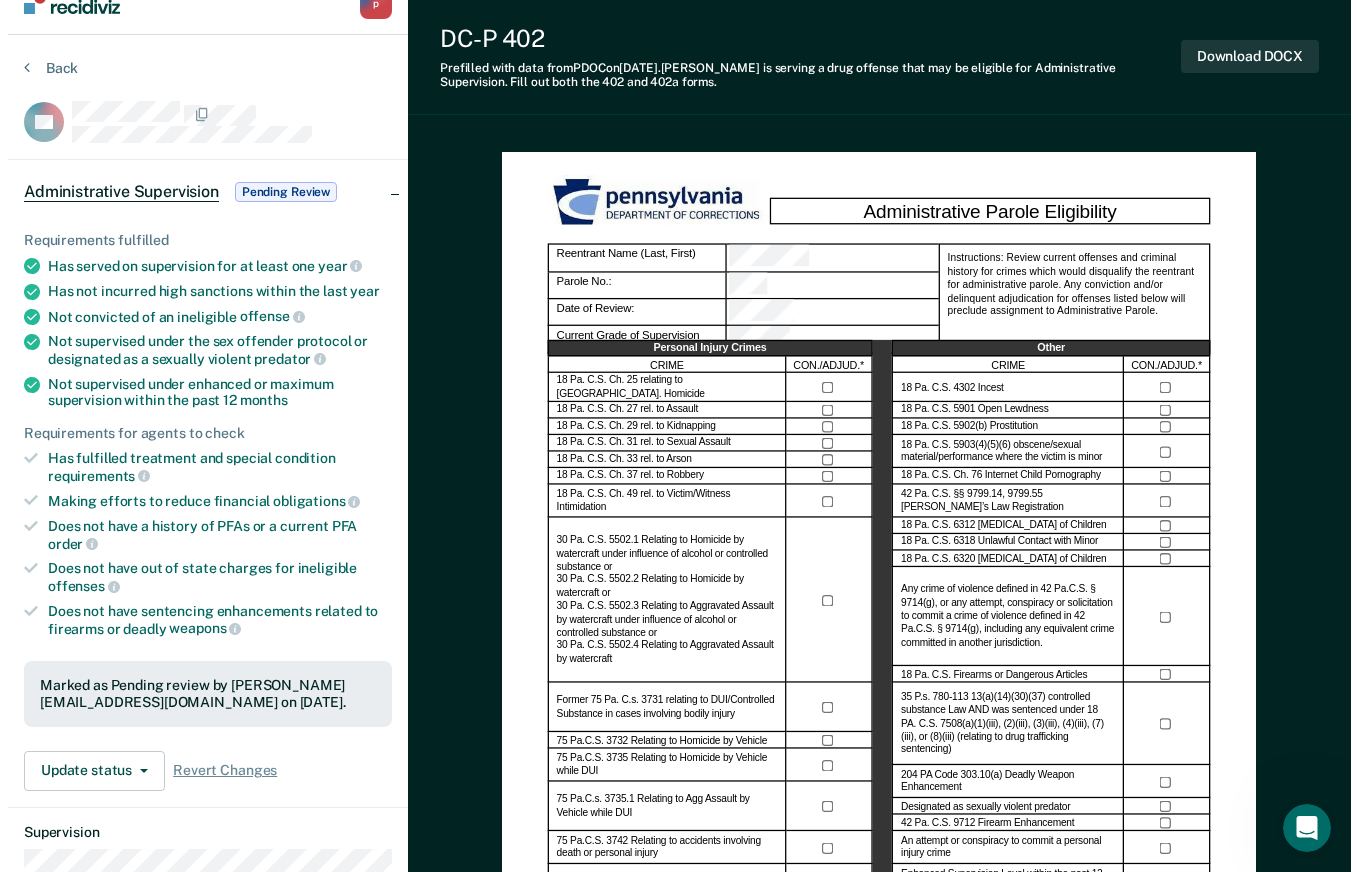 scroll, scrollTop: 0, scrollLeft: 0, axis: both 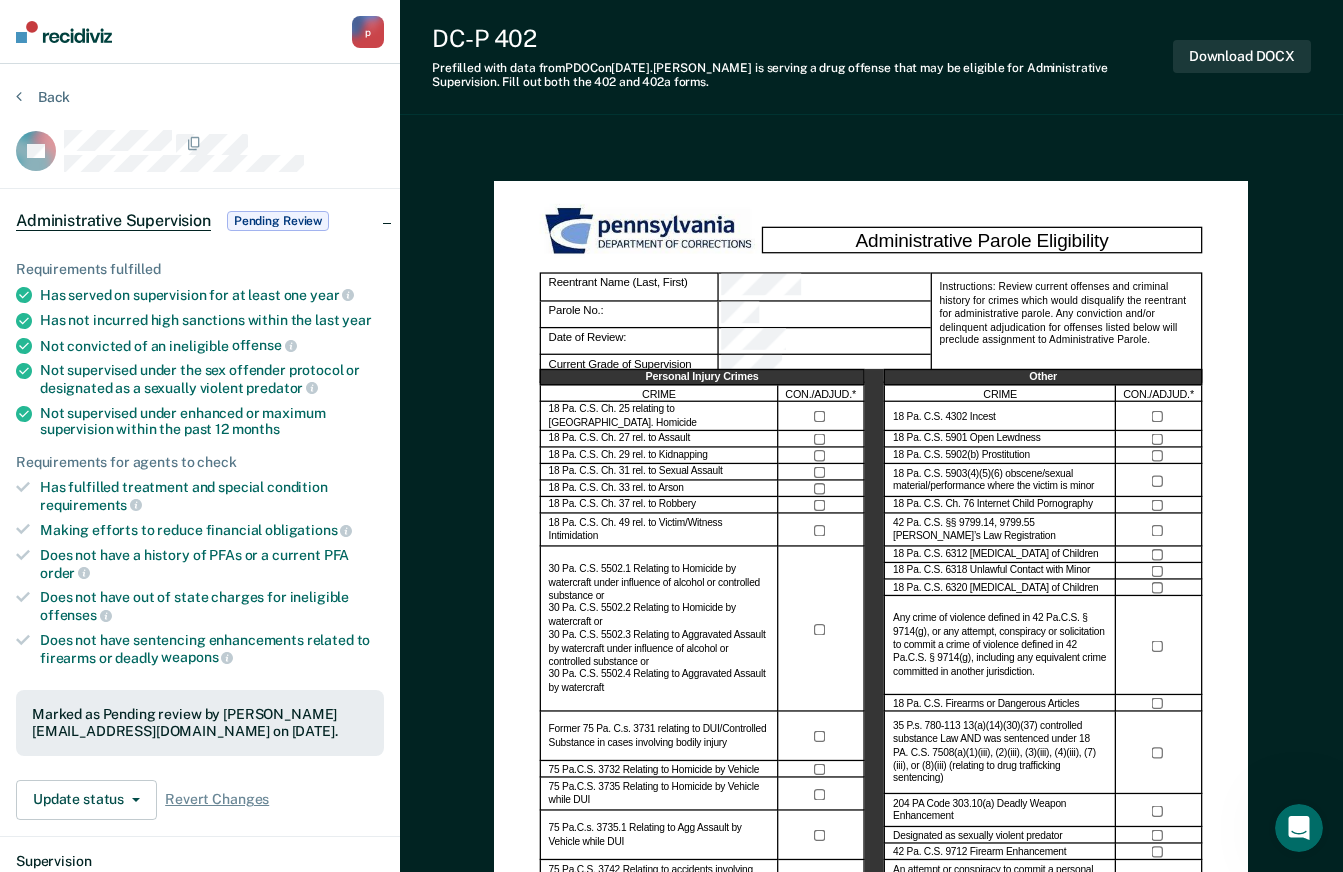 click on "Back TR   Administrative Supervision Pending Review Requirements fulfilled Has served on supervision for at least one   year   Has not incurred high sanctions within the last   year Not convicted of an ineligible   offense   Not supervised under the sex offender protocol or designated as a sexually violent   predator   Not supervised under enhanced or maximum supervision within the past 12   months Requirements for agents to check Has fulfilled treatment and special condition   requirements   Making efforts to reduce financial   obligations	   Does not have a history of PFAs or a current PFA order     Does not have out of state charges for ineligible   offenses   Does not have sentencing enhancements related to firearms or deadly   weapons   Marked as Pending review by [EMAIL_ADDRESS][DOMAIN_NAME] on [DATE].   Update status Revert from Pending Review Mark Ineligible Revert Changes Supervision Contact Relevant Contact Notes" at bounding box center (200, 971) 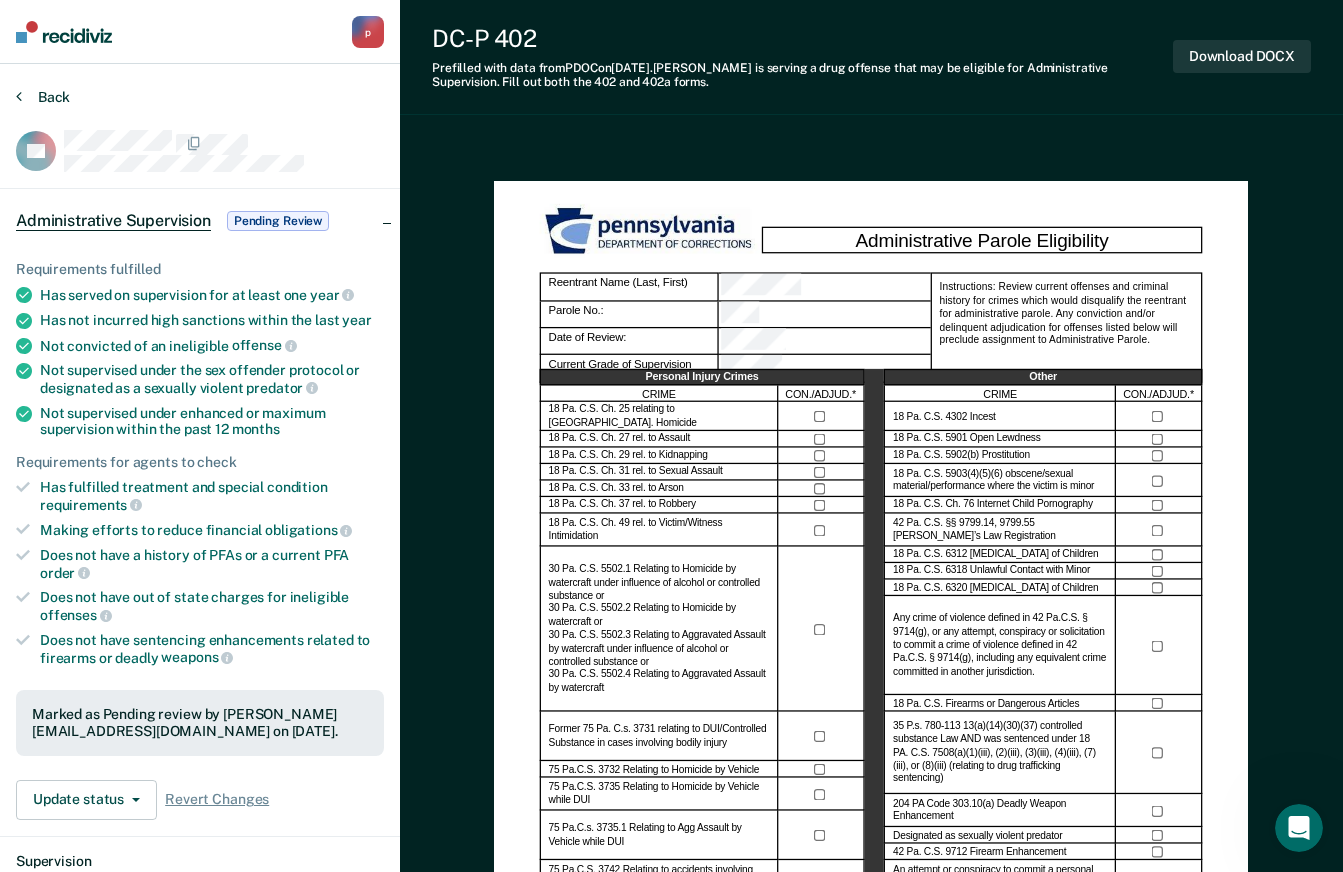 click on "Back" at bounding box center [43, 97] 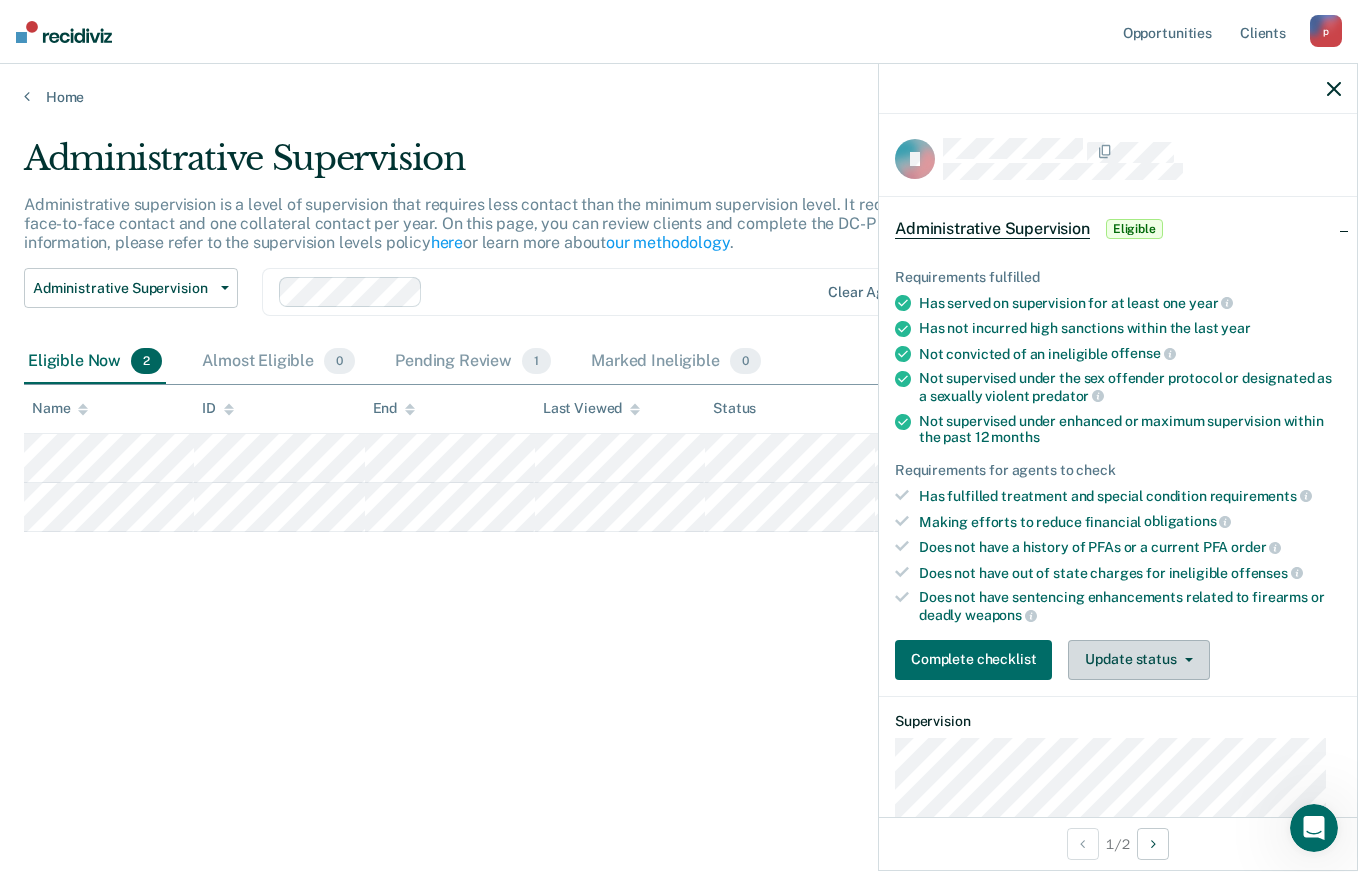 click on "Update status" at bounding box center [1138, 660] 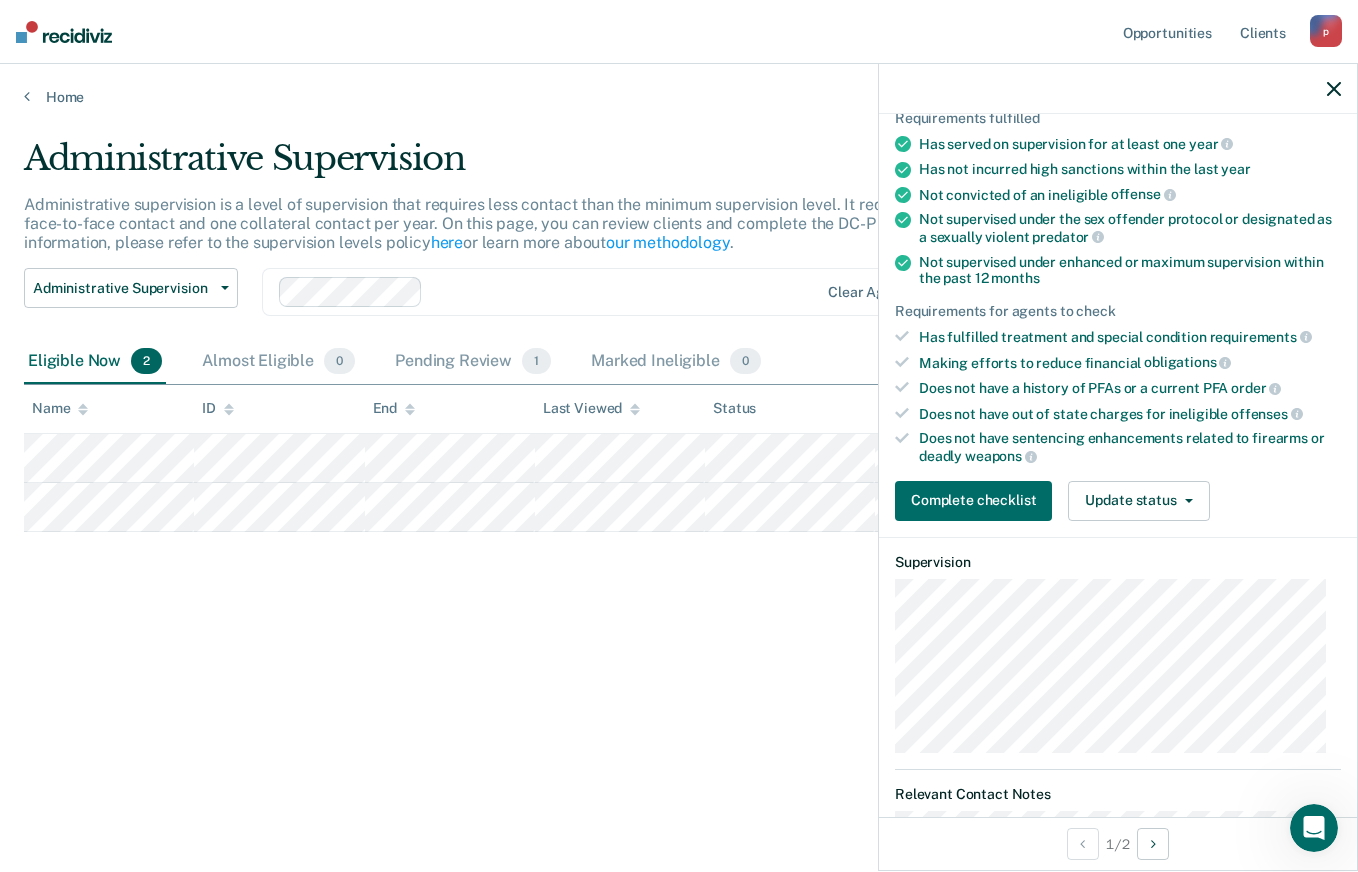 scroll, scrollTop: 200, scrollLeft: 0, axis: vertical 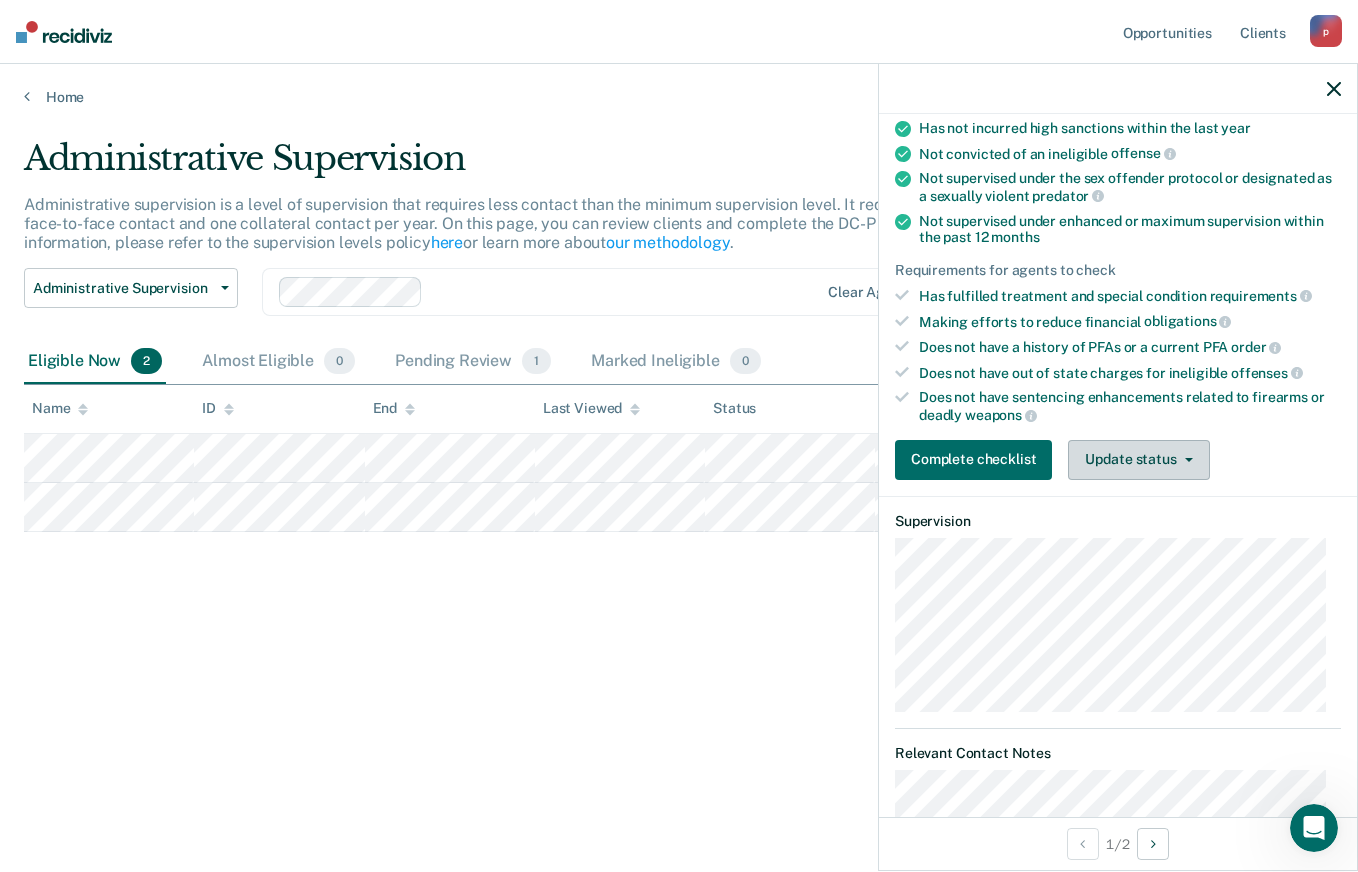 click on "Update status" at bounding box center (1138, 460) 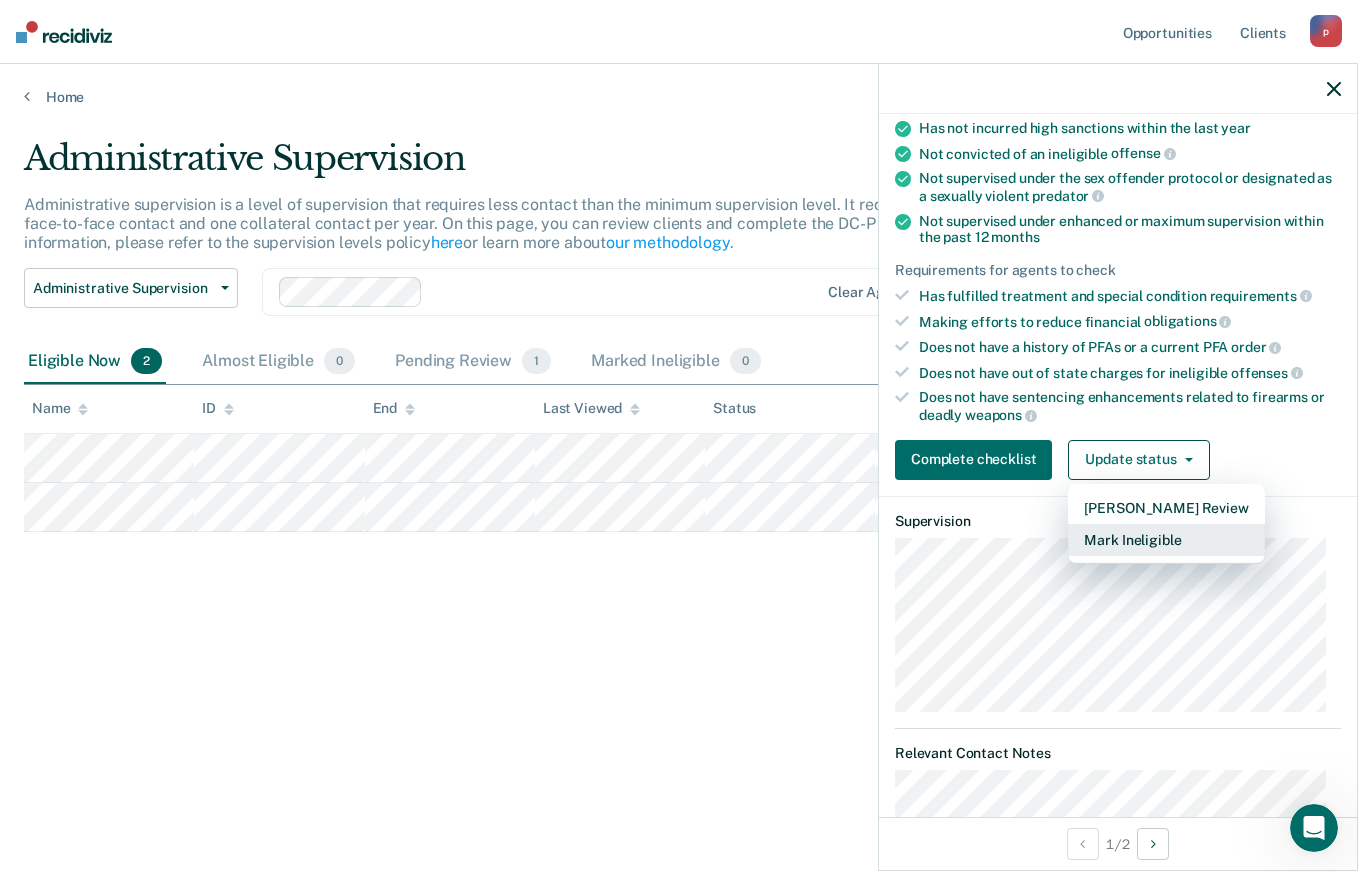 click on "Mark Ineligible" at bounding box center [1166, 540] 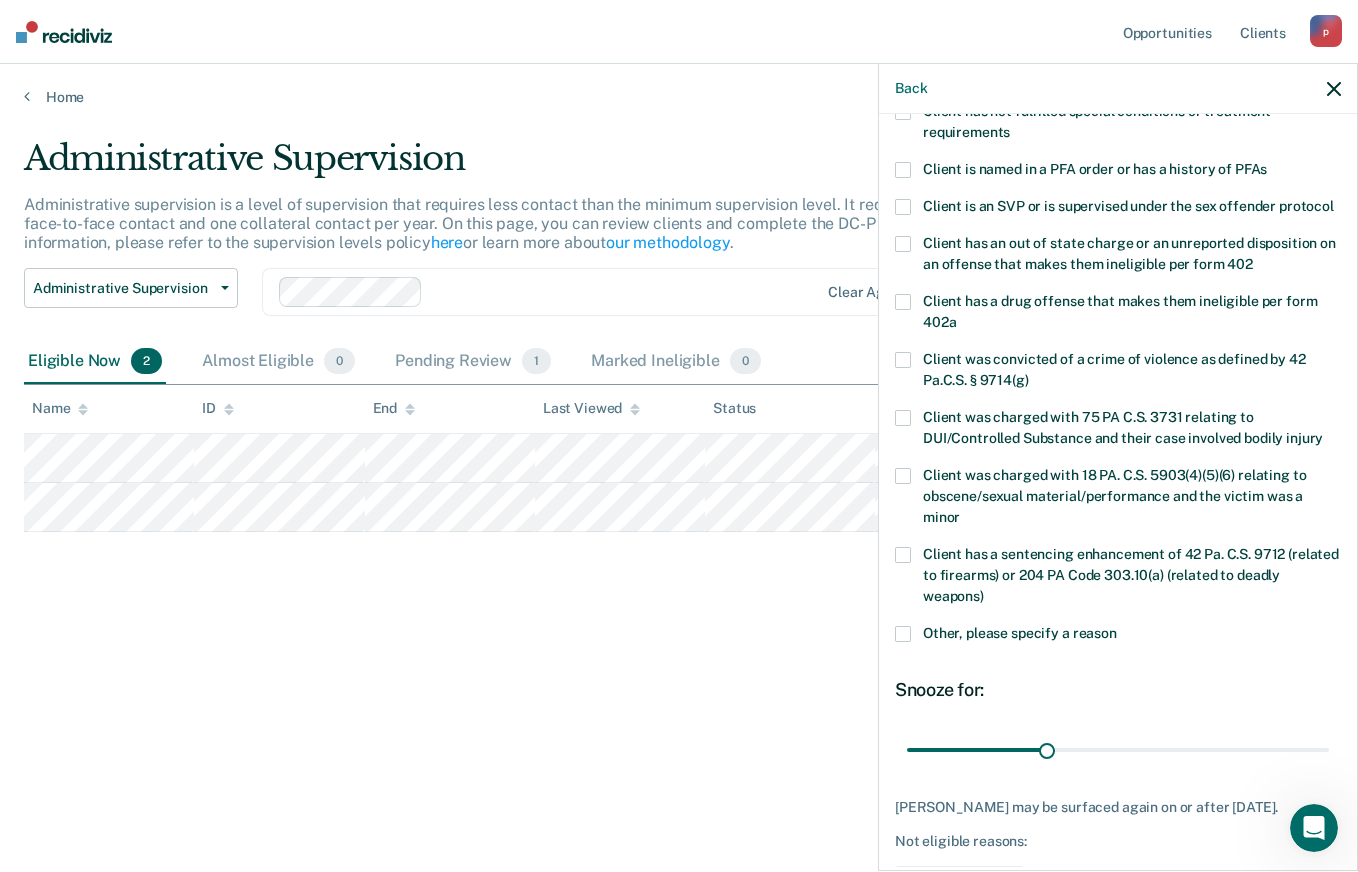 click at bounding box center (903, 555) 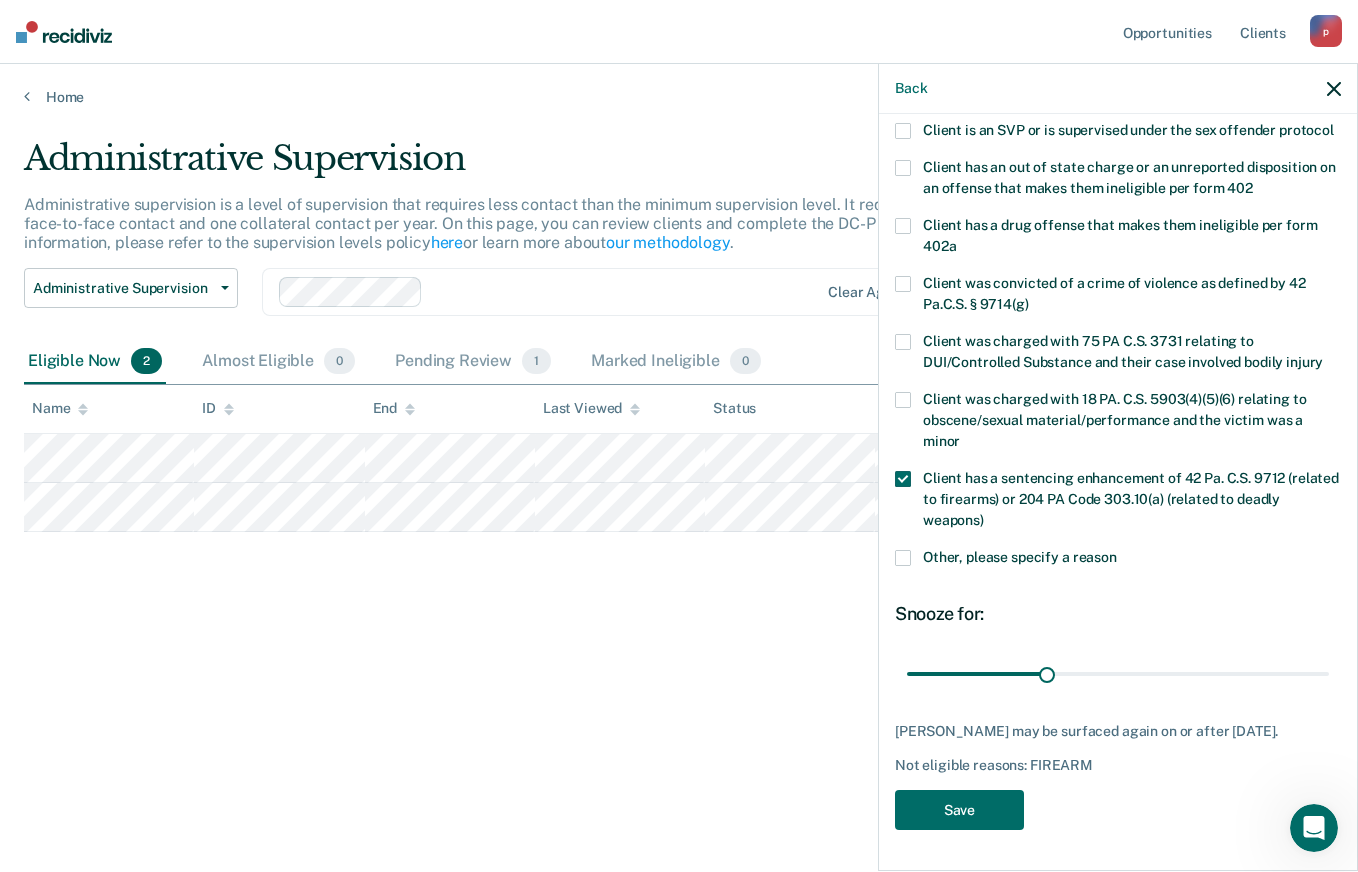 scroll, scrollTop: 311, scrollLeft: 0, axis: vertical 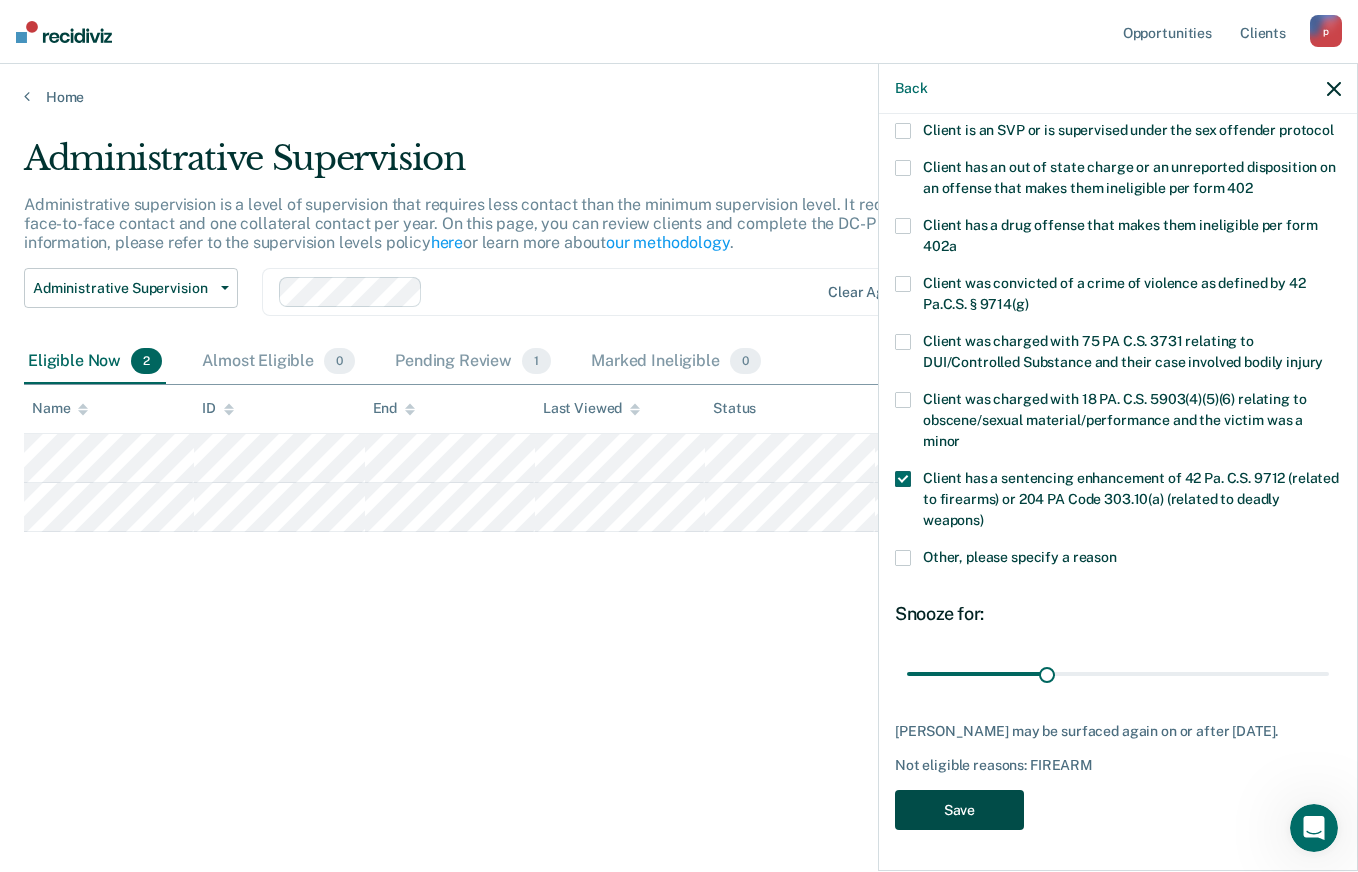 click on "Save" at bounding box center (959, 810) 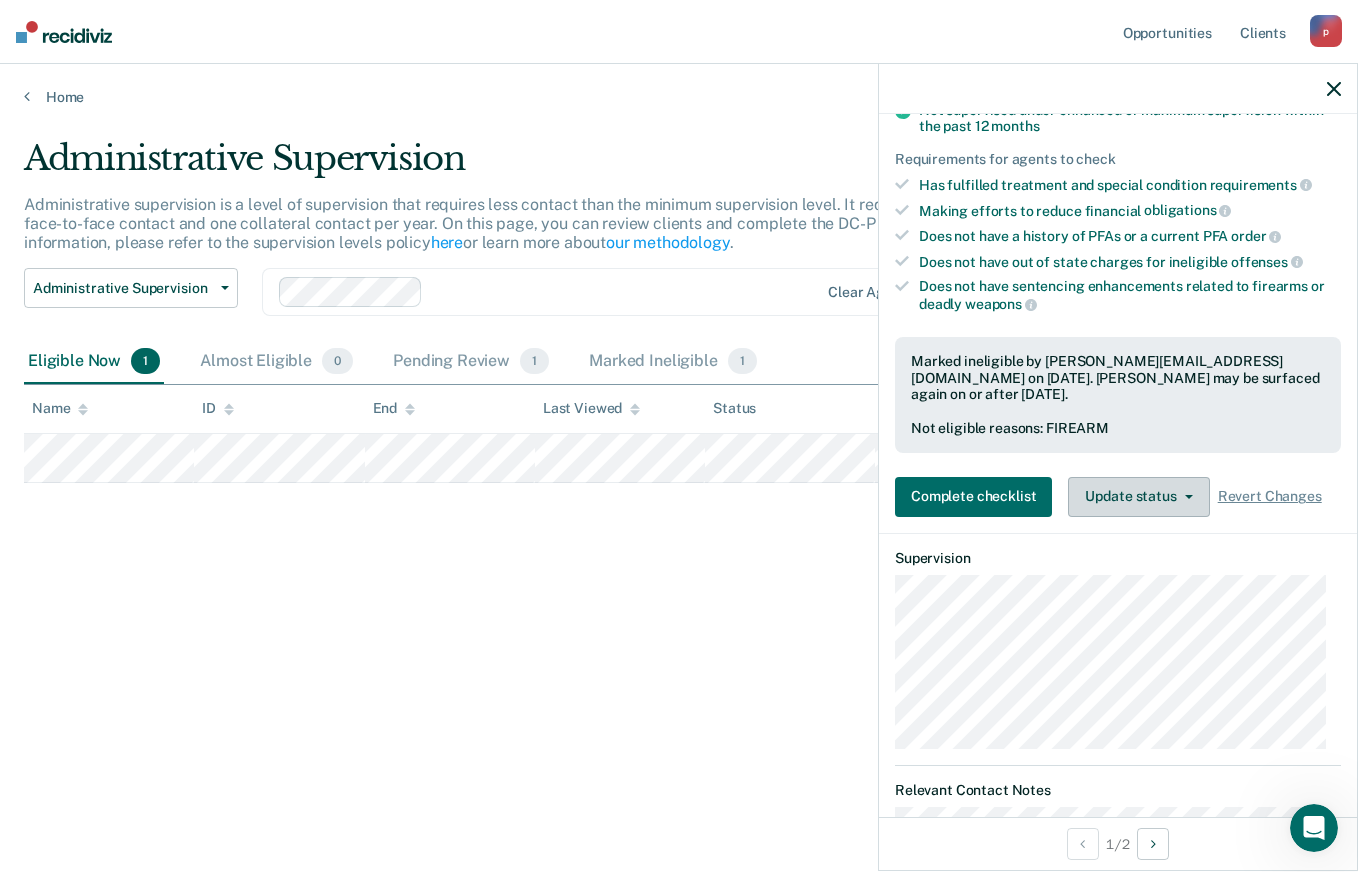 click on "Update status" at bounding box center [1138, 497] 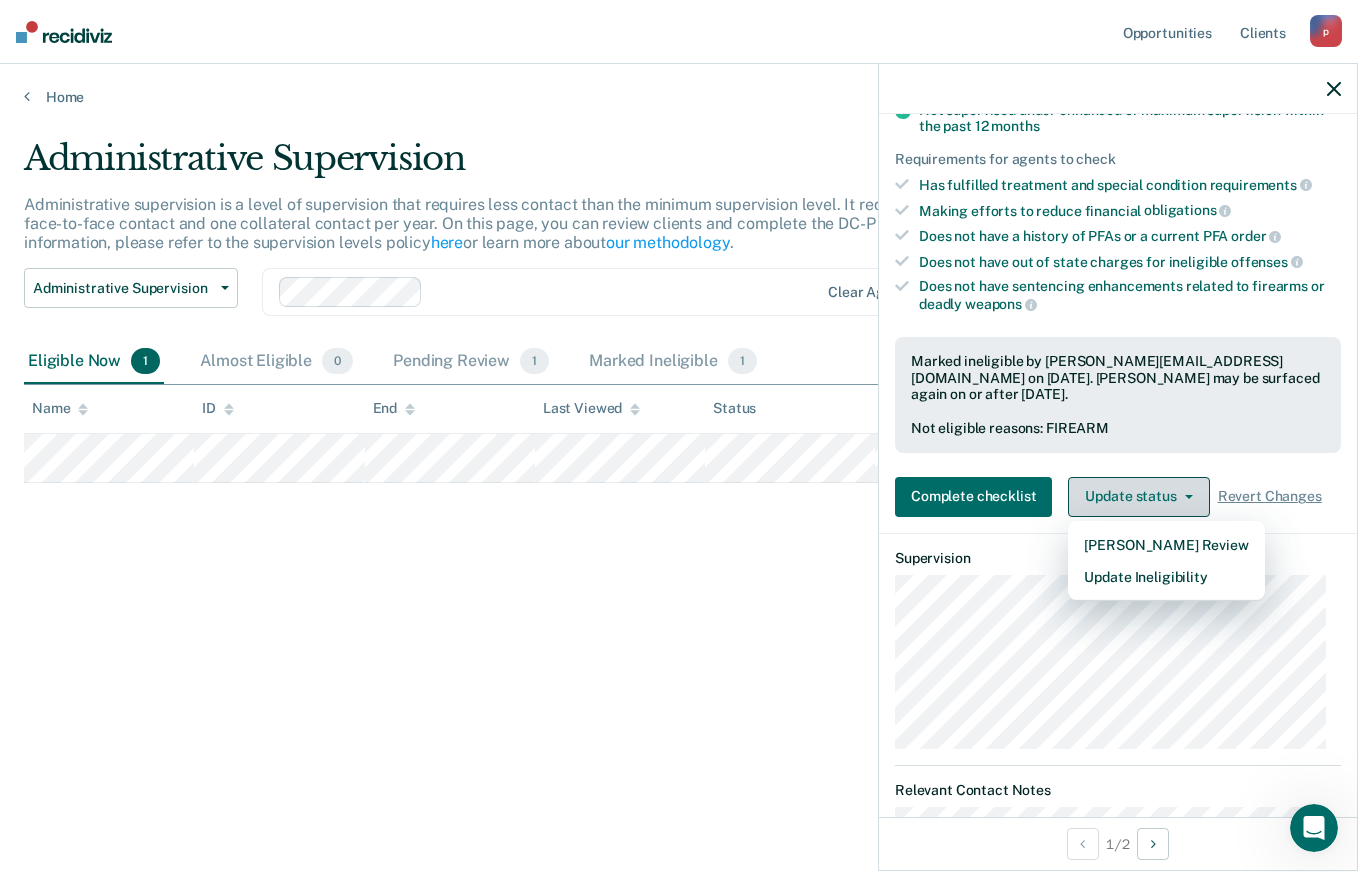 click on "Update status" at bounding box center (1138, 497) 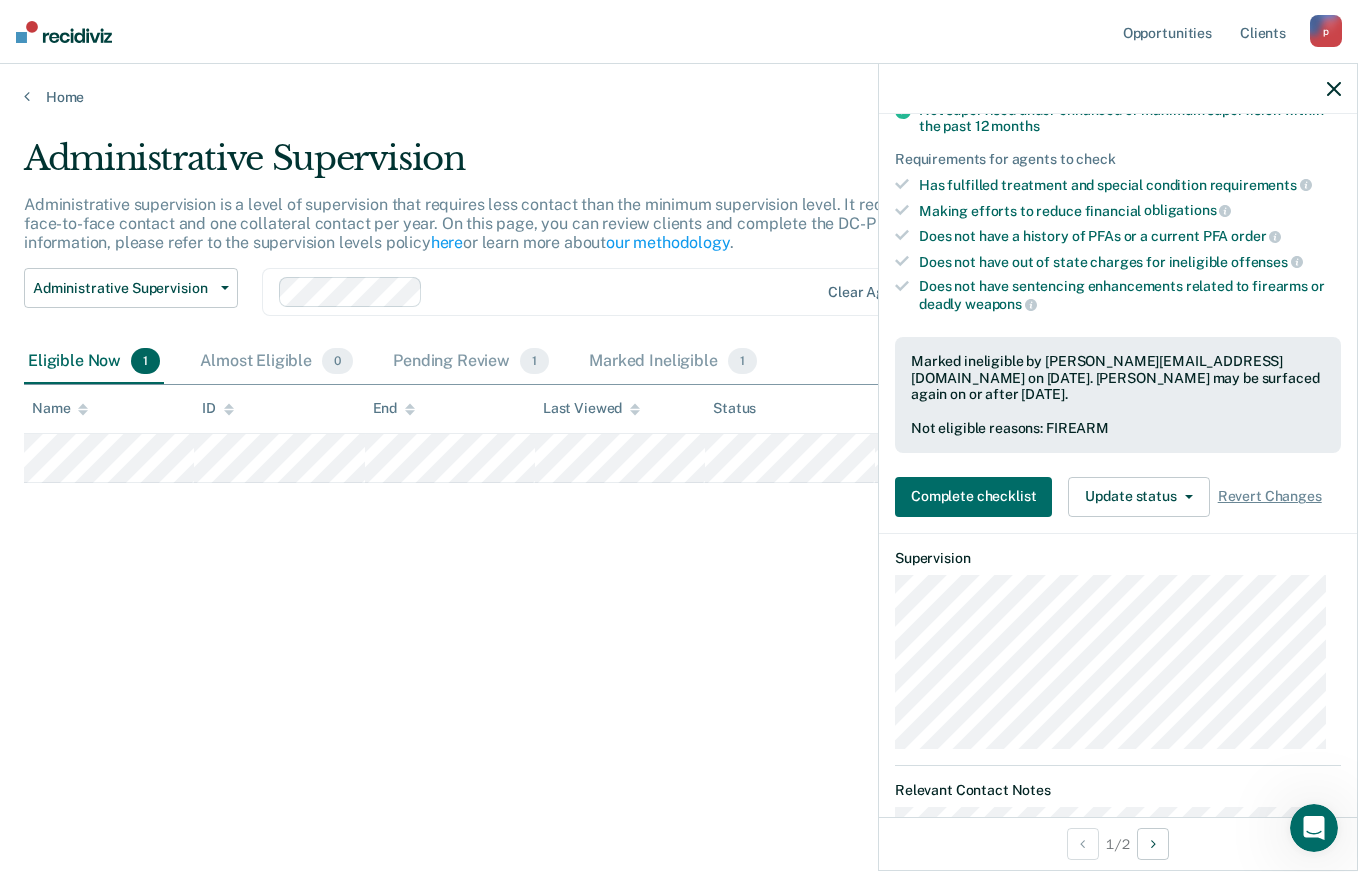 click on "Administrative Supervision   Administrative supervision is a level of supervision that requires less contact than the minimum supervision level. It requires at least one face-to-face contact and one collateral contact per year. On this page, you can review clients and complete the DC-P 402 form. For more information, please refer to the supervision levels policy  here  or learn more about  our methodology . Administrative Supervision Administrative Supervision Special Circumstances Supervision Clear   agents Eligible Now 1 Almost Eligible 0 Pending Review 1 Marked Ineligible 1
To pick up a draggable item, press the space bar.
While dragging, use the arrow keys to move the item.
Press space again to drop the item in its new position, or press escape to cancel.
Name ID End Last Viewed Status Assigned to" at bounding box center (679, 430) 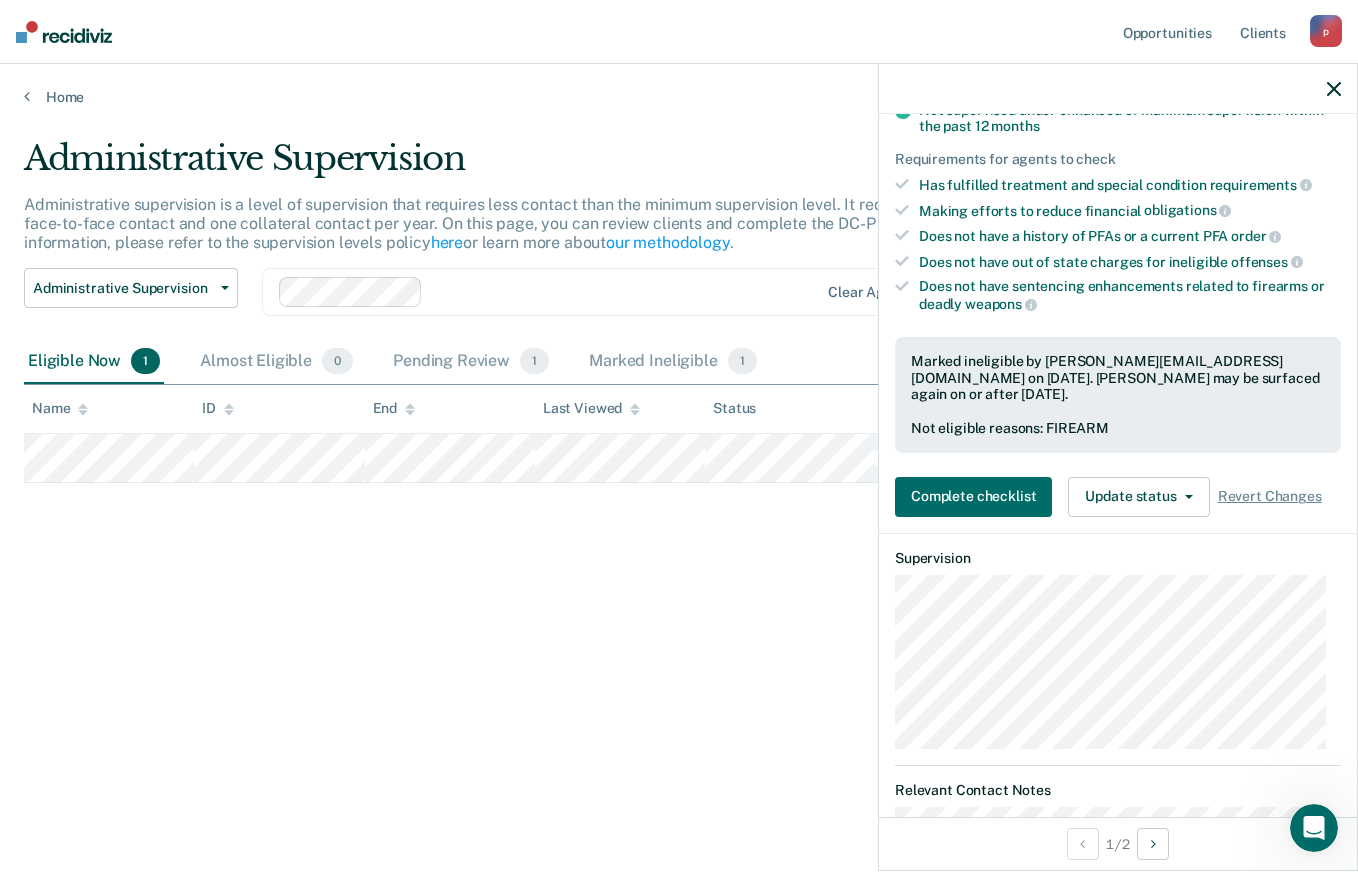 click 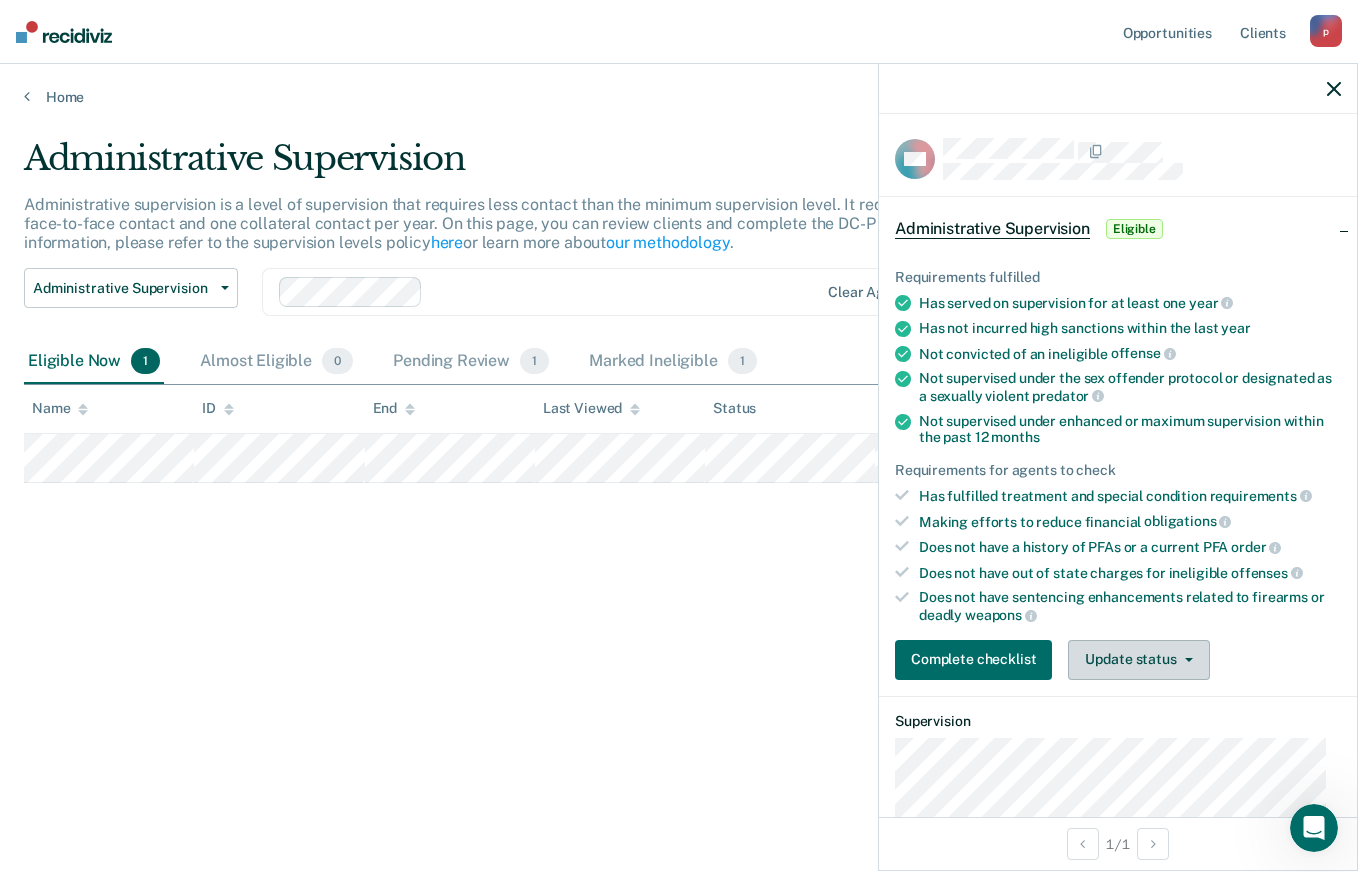 click on "Update status" at bounding box center (1138, 660) 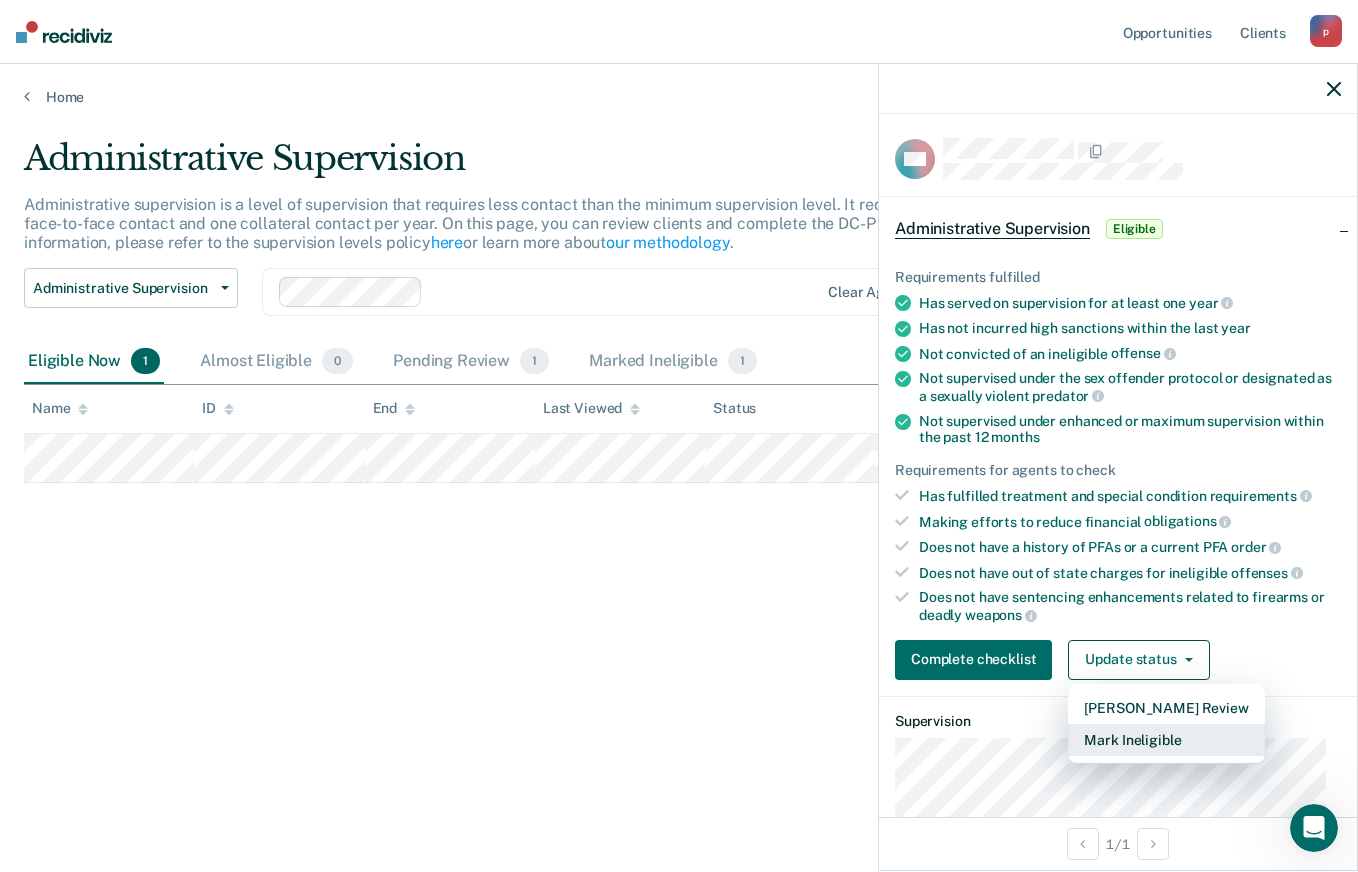 click on "Mark Ineligible" at bounding box center (1166, 740) 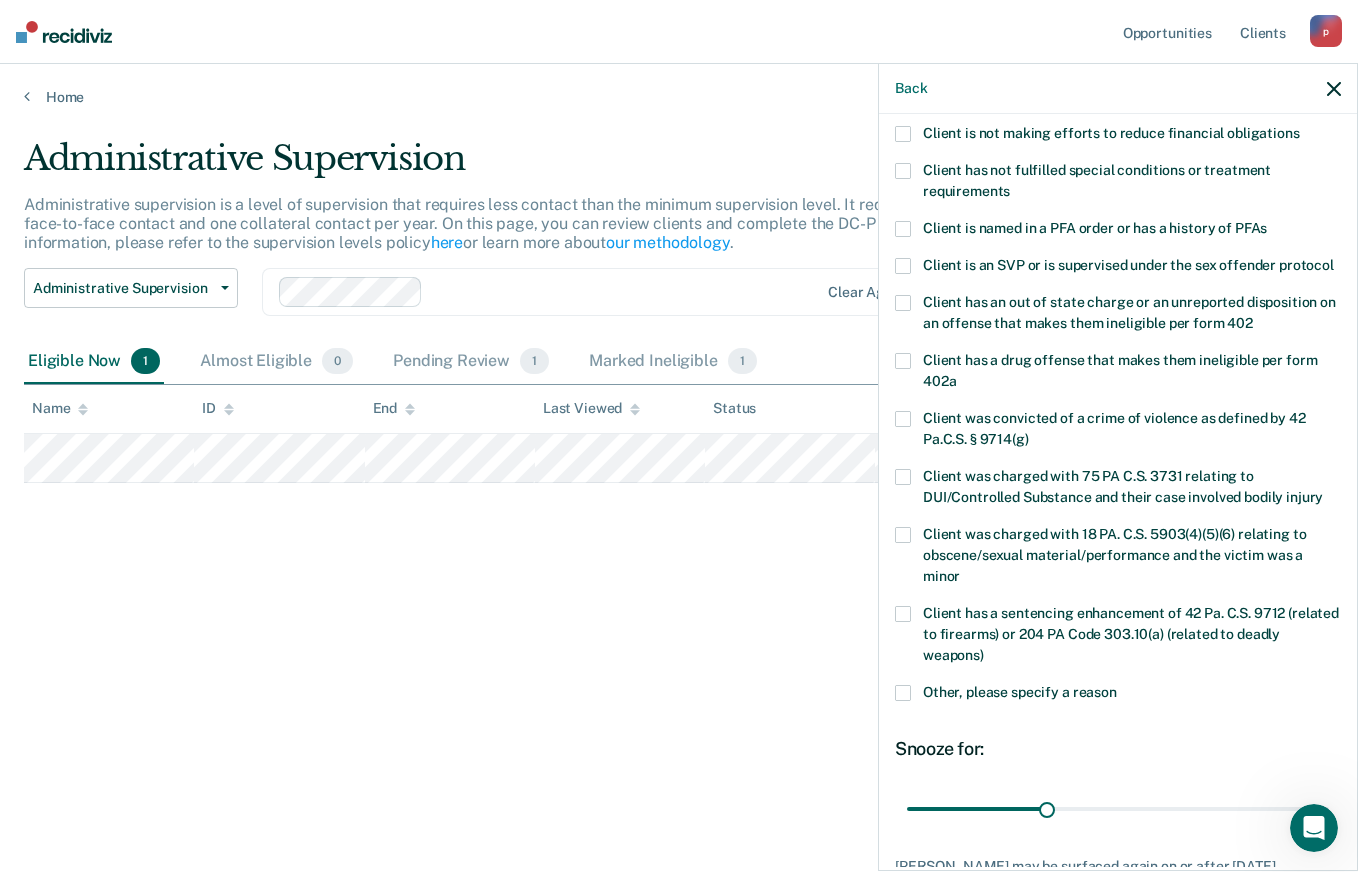 scroll, scrollTop: 100, scrollLeft: 0, axis: vertical 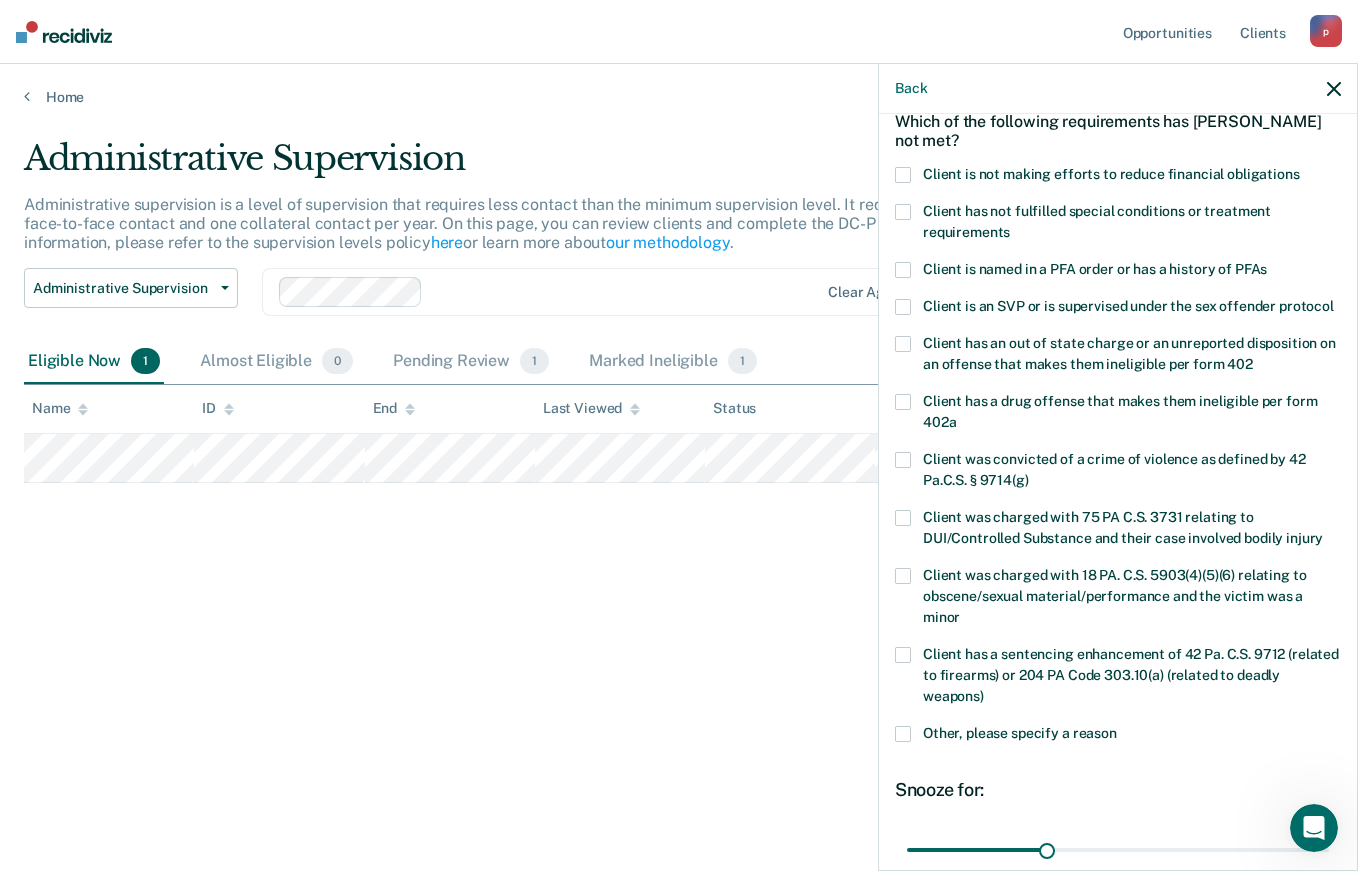 click at bounding box center (903, 270) 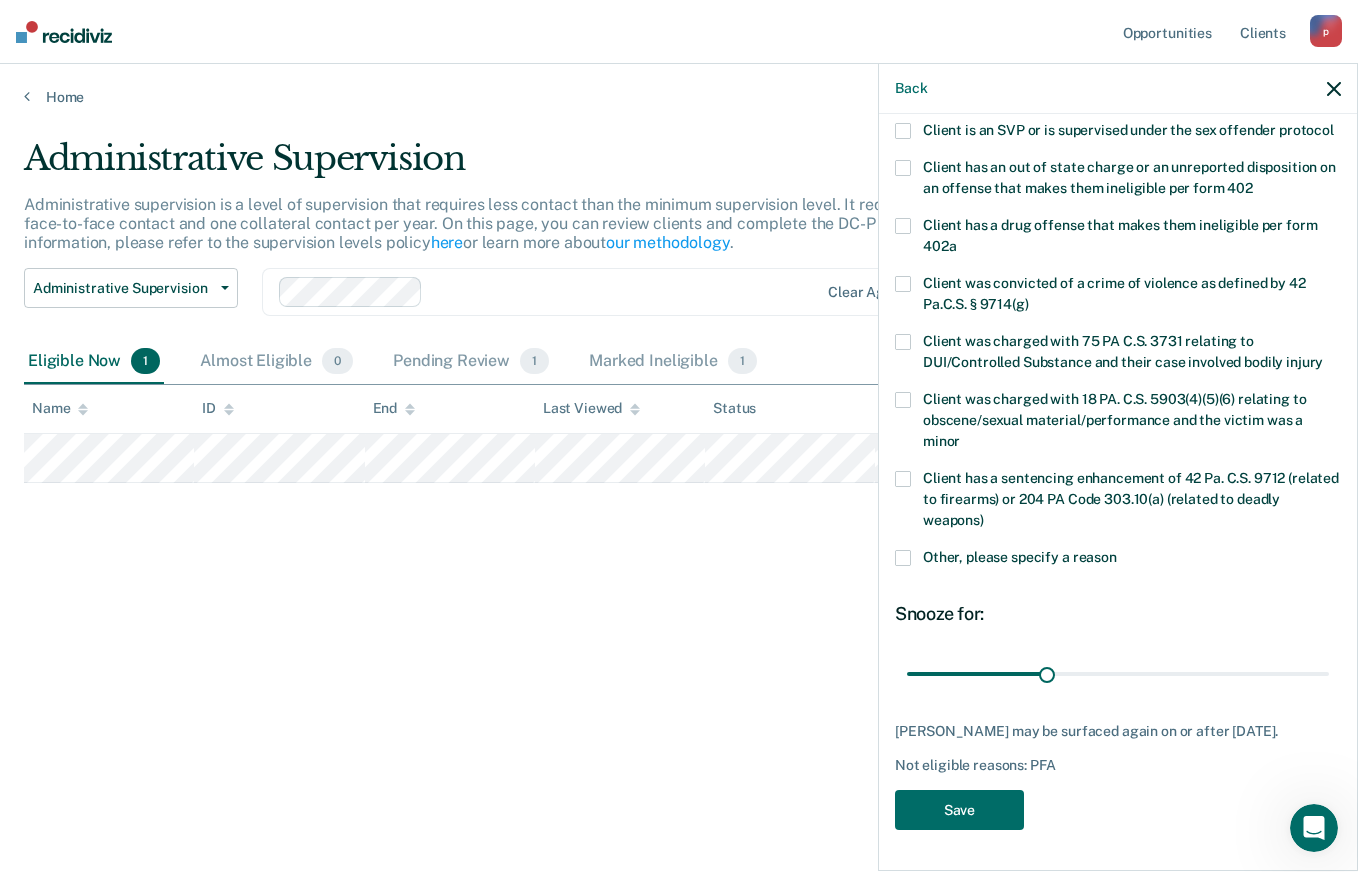 scroll, scrollTop: 294, scrollLeft: 0, axis: vertical 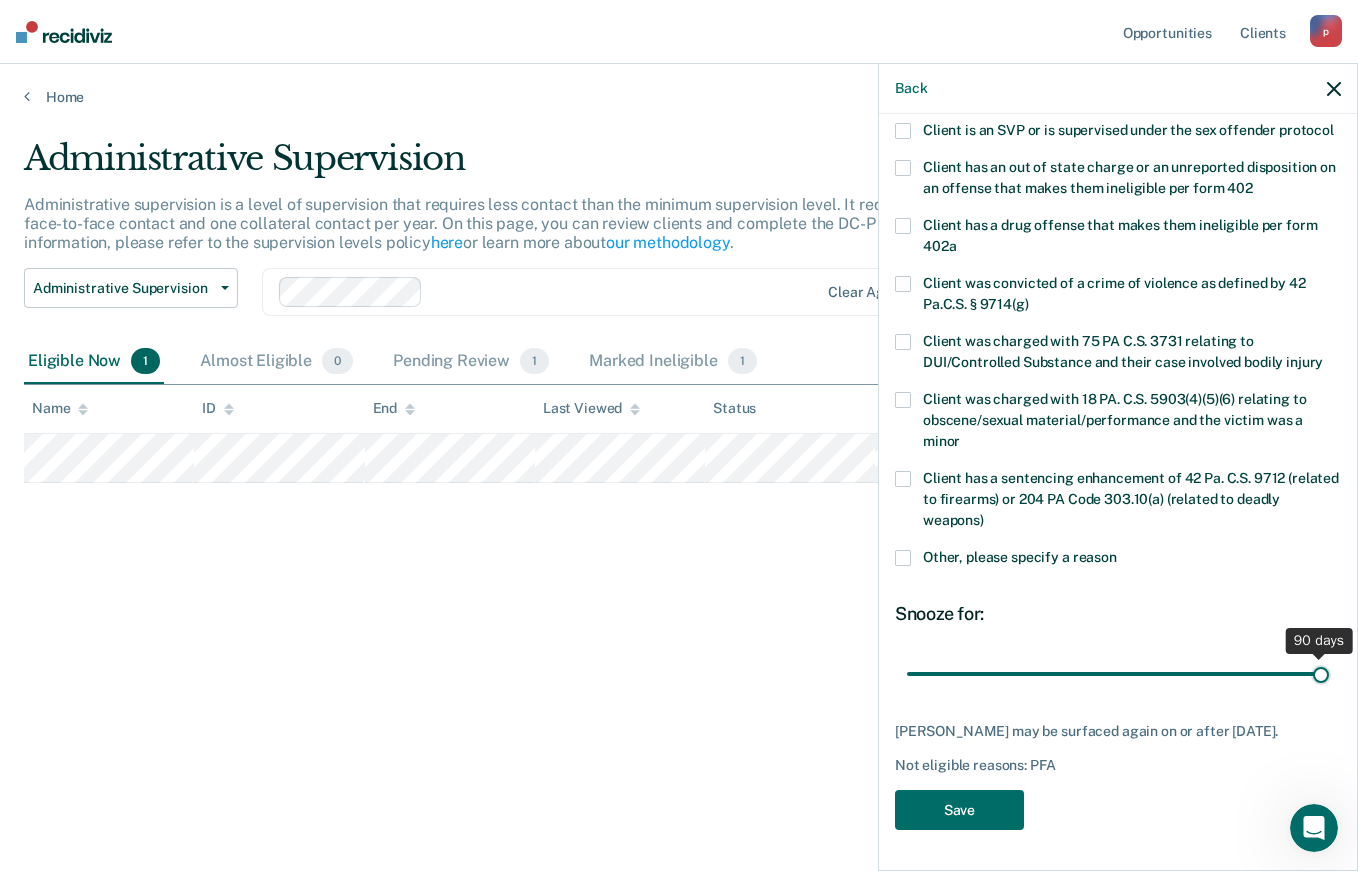 drag, startPoint x: 1039, startPoint y: 672, endPoint x: 1317, endPoint y: 677, distance: 278.04495 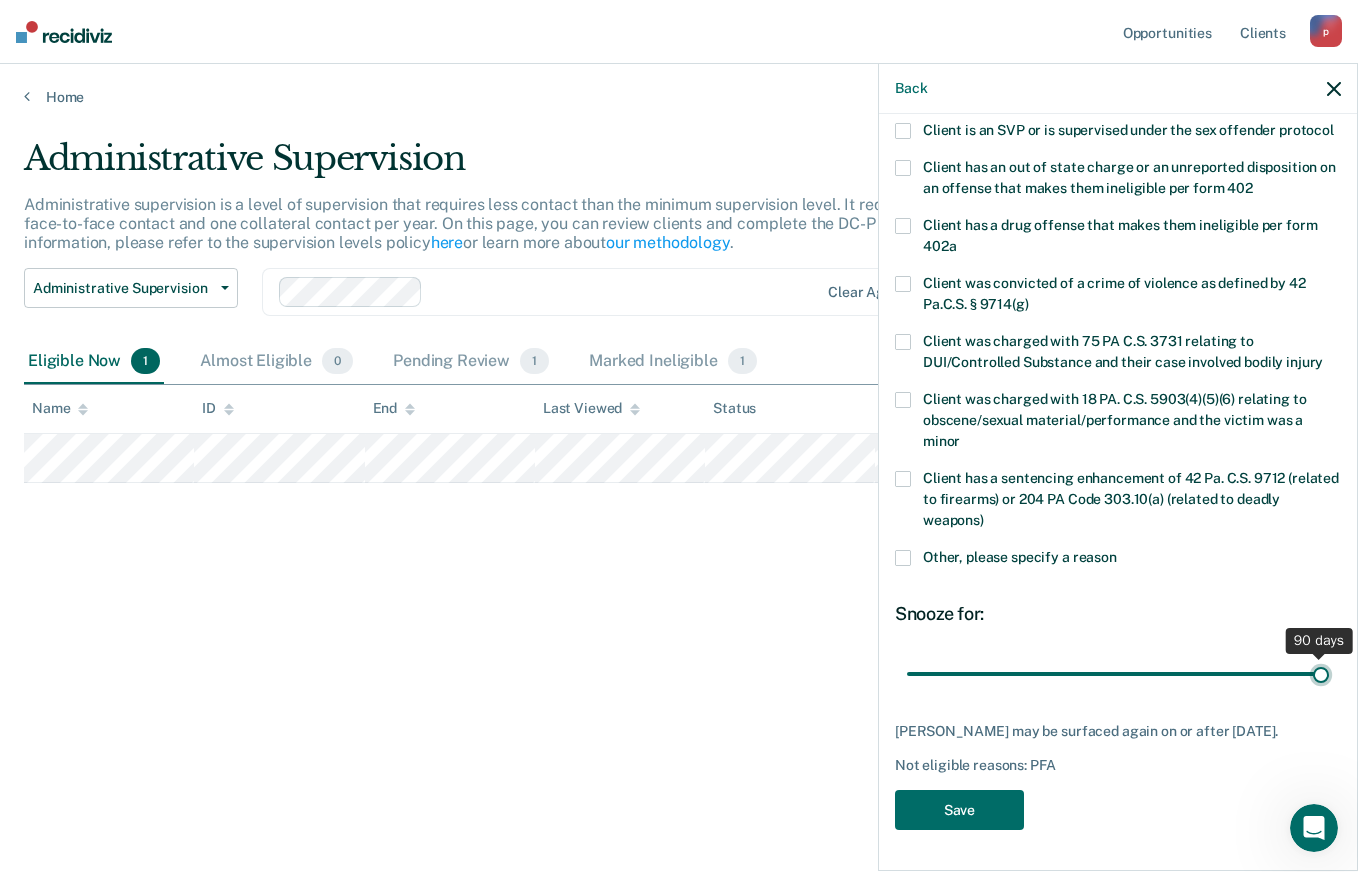 type on "90" 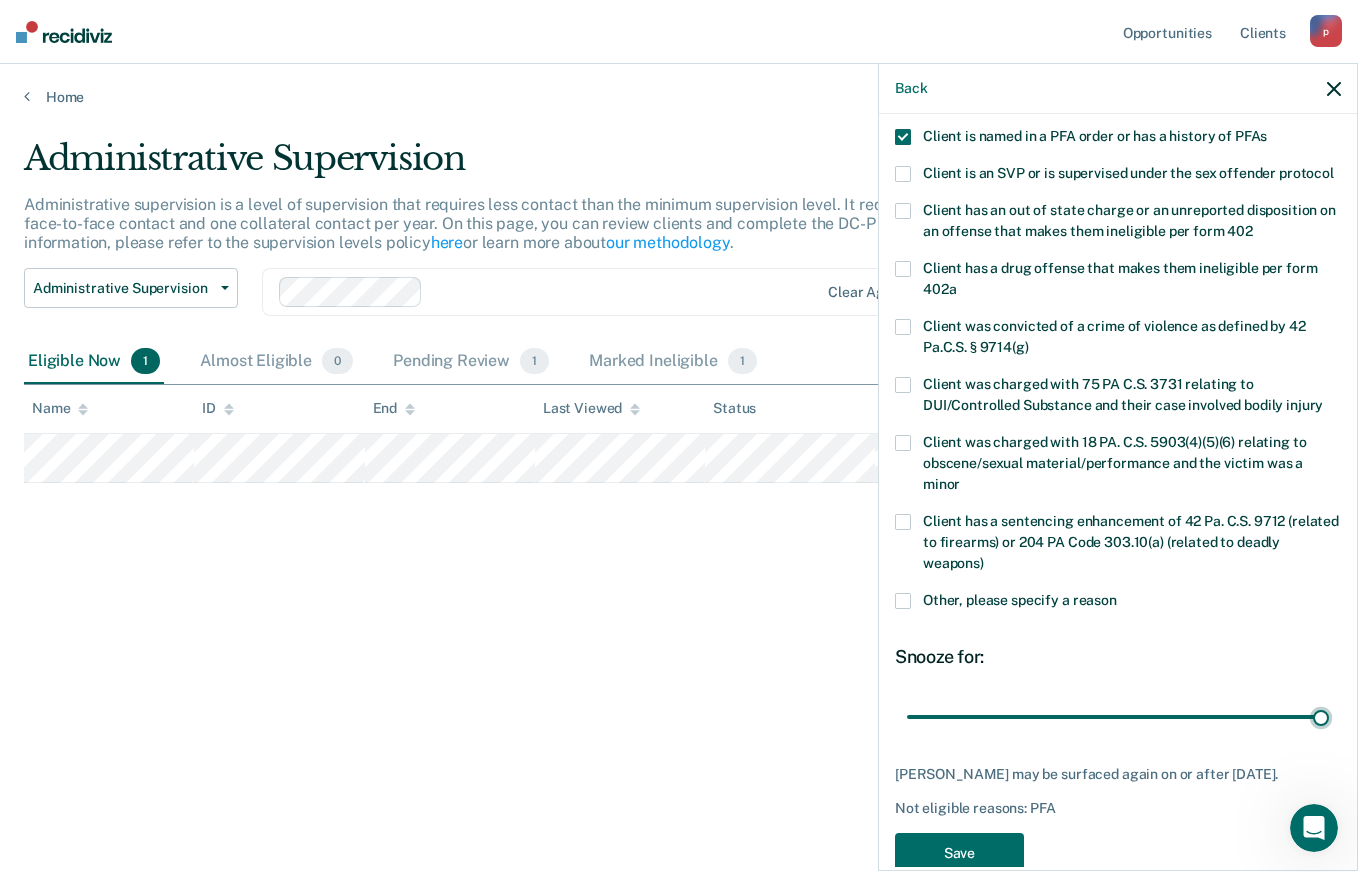 scroll, scrollTop: 111, scrollLeft: 0, axis: vertical 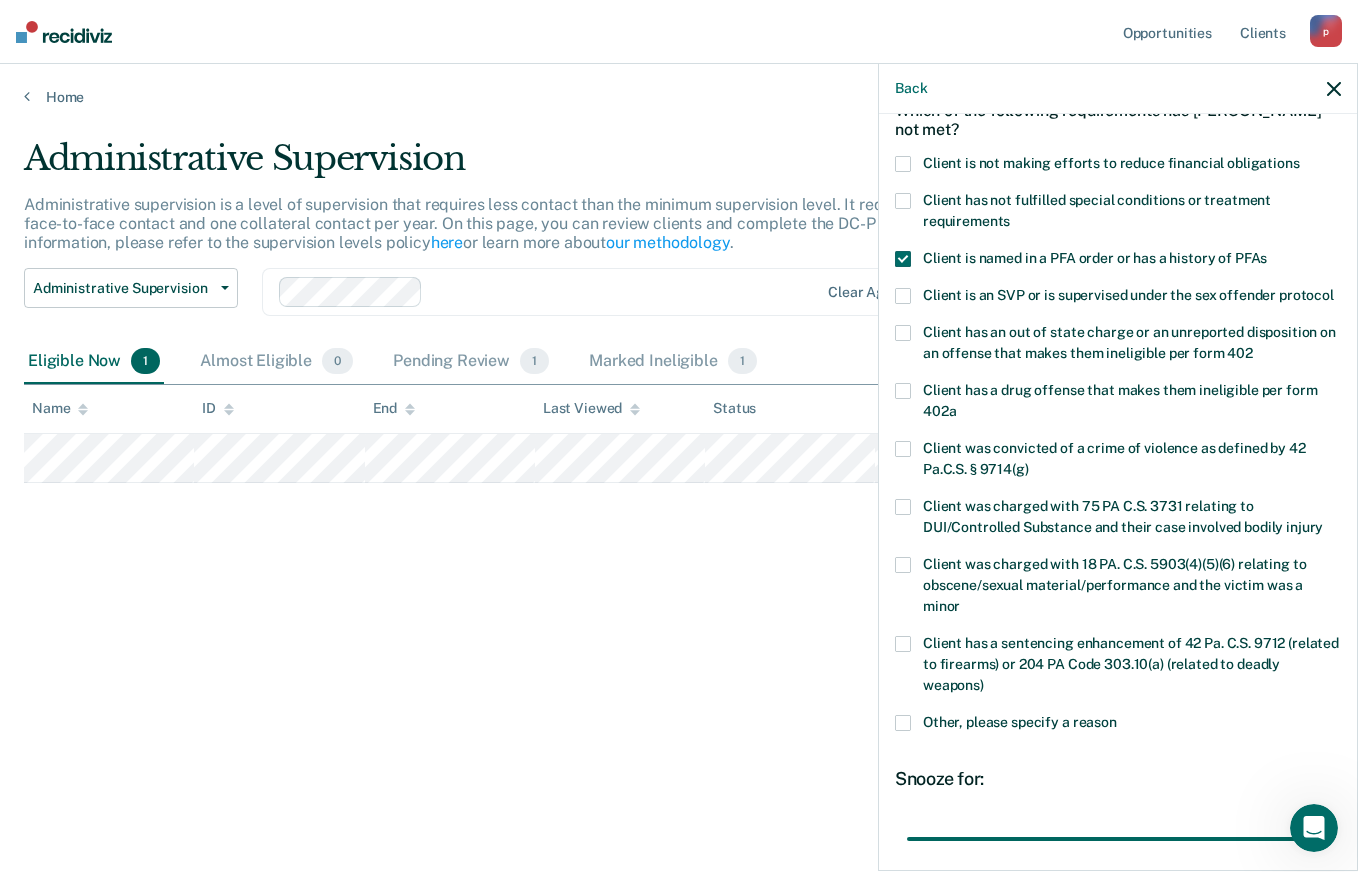 click at bounding box center (903, 259) 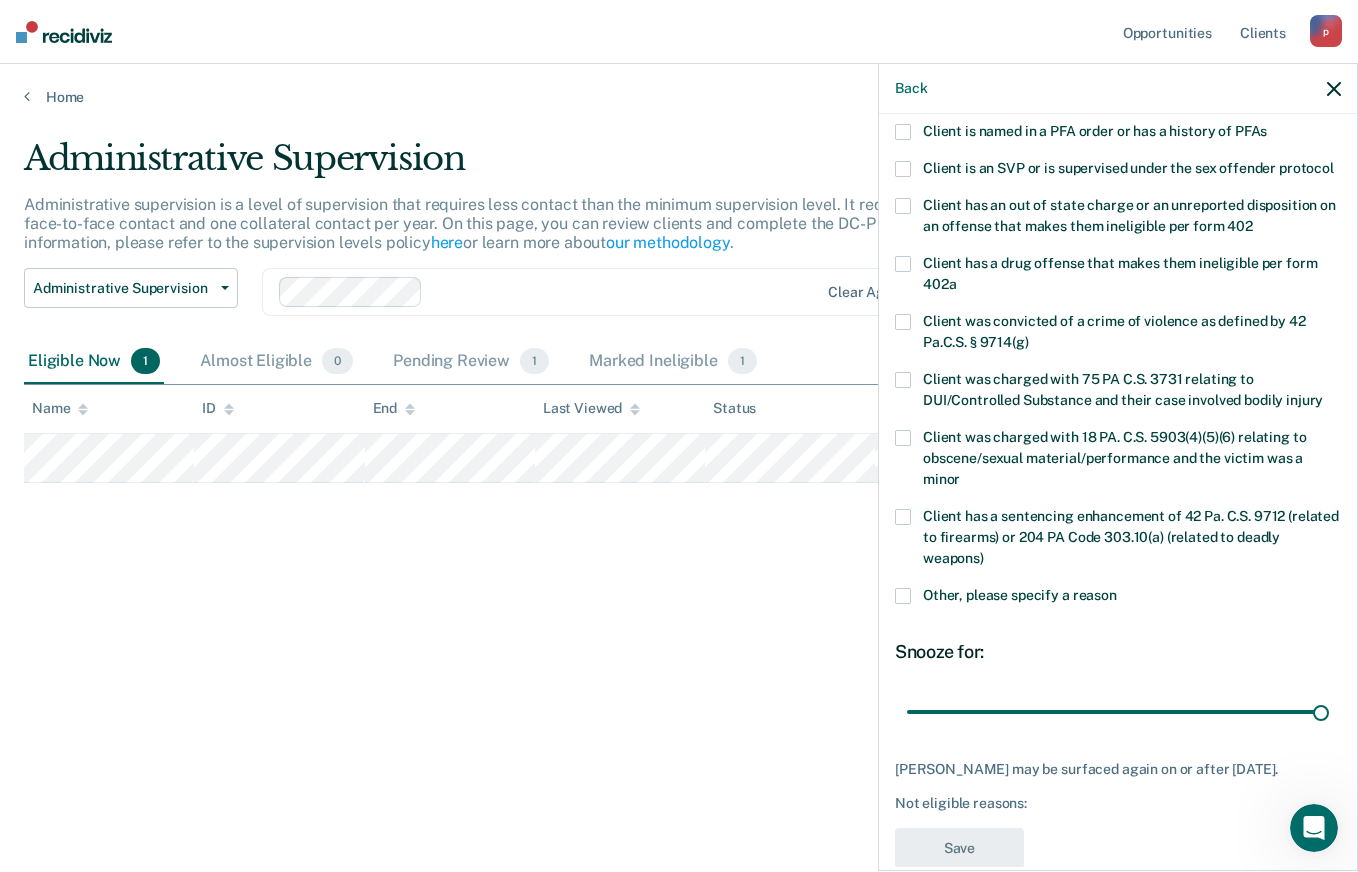 scroll, scrollTop: 111, scrollLeft: 0, axis: vertical 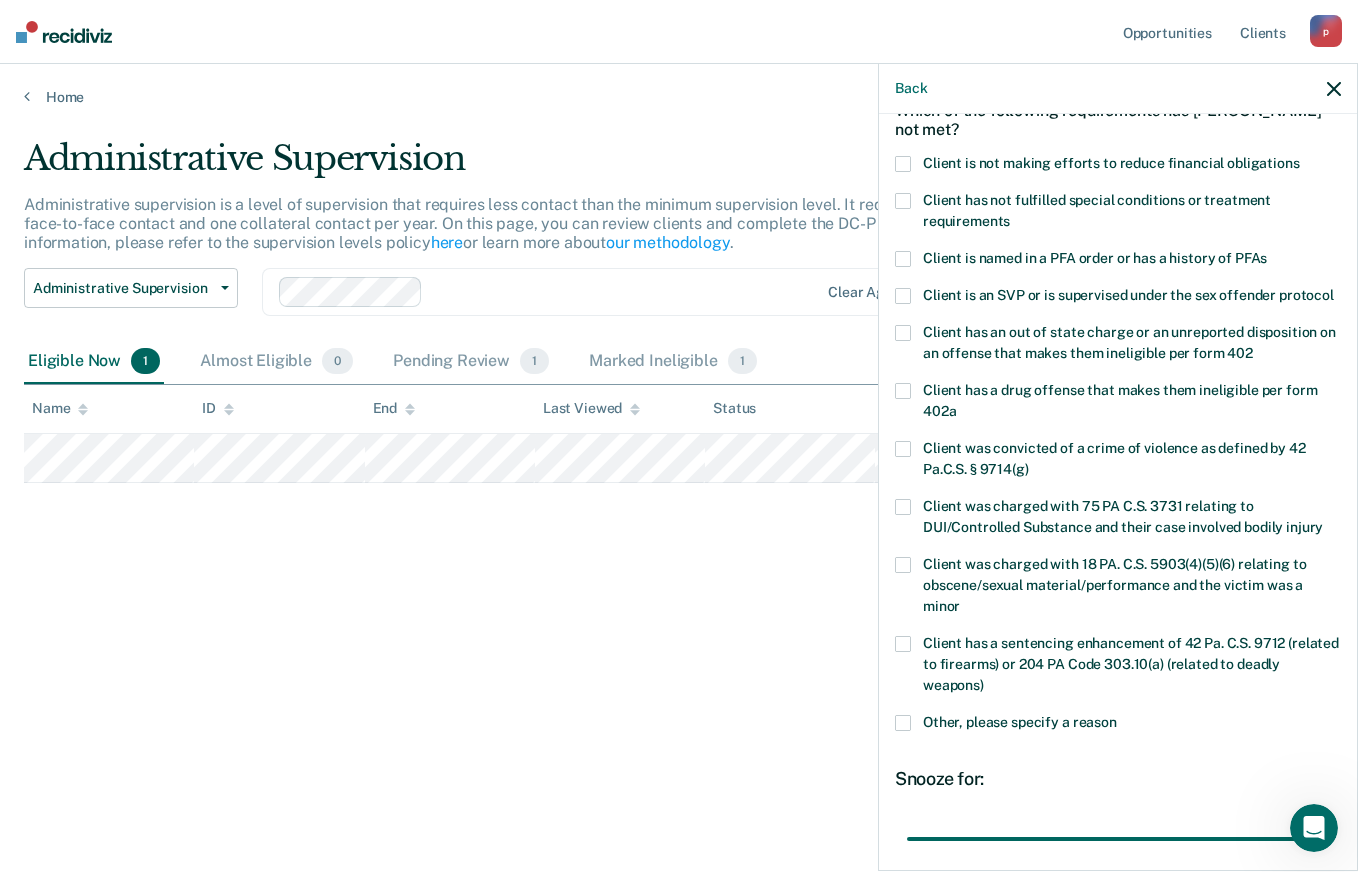 click at bounding box center [903, 259] 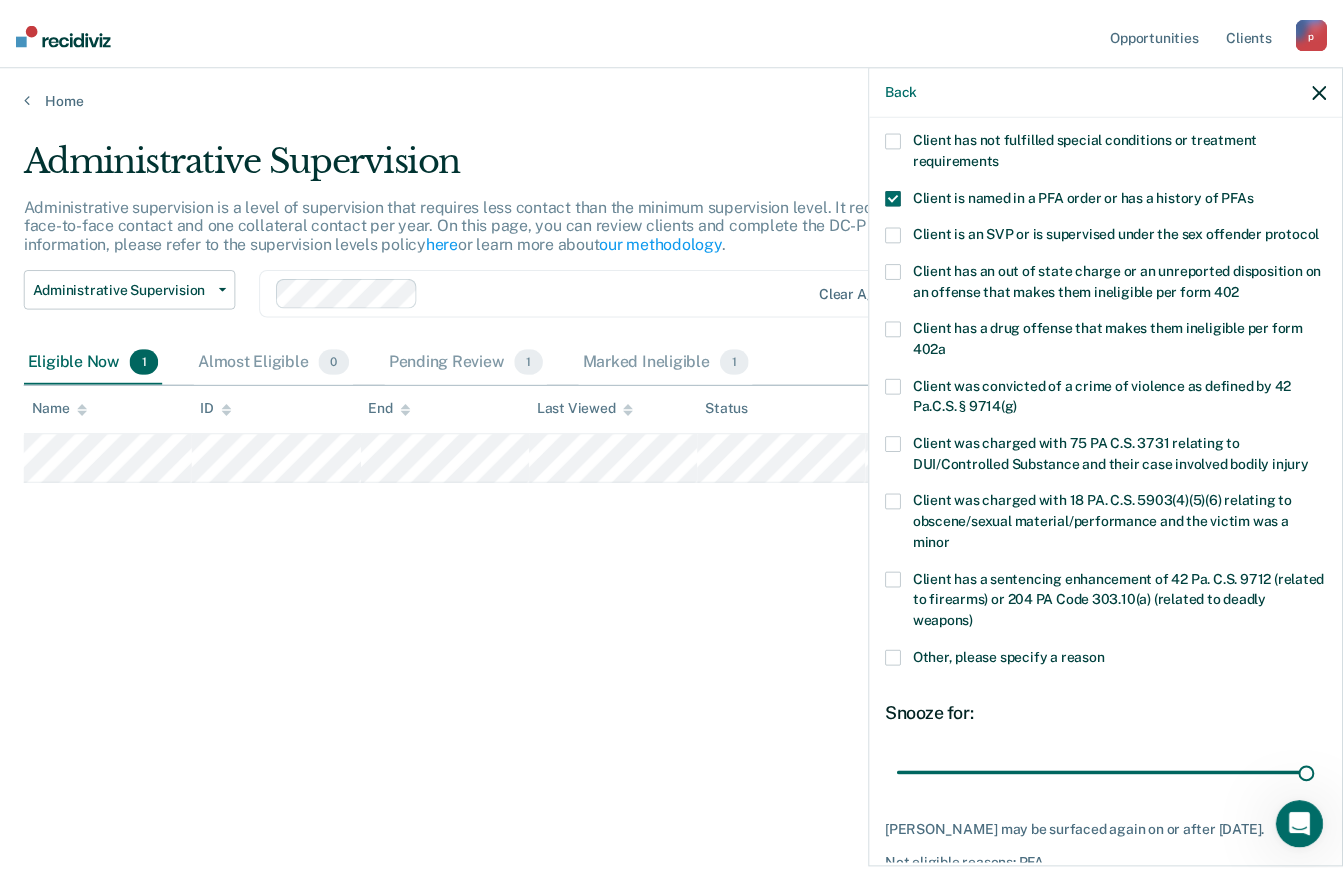 scroll, scrollTop: 311, scrollLeft: 0, axis: vertical 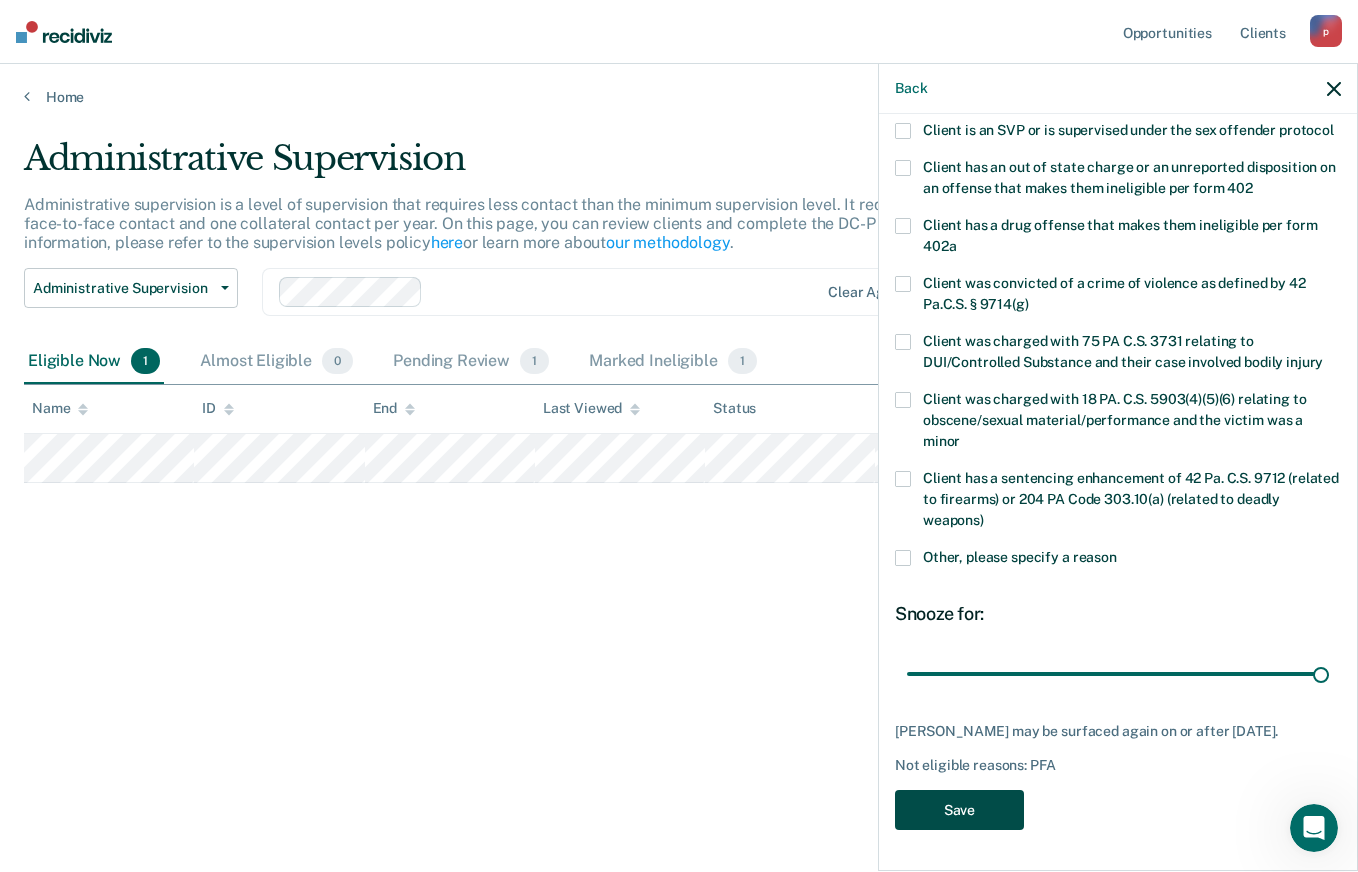click on "Save" at bounding box center (959, 810) 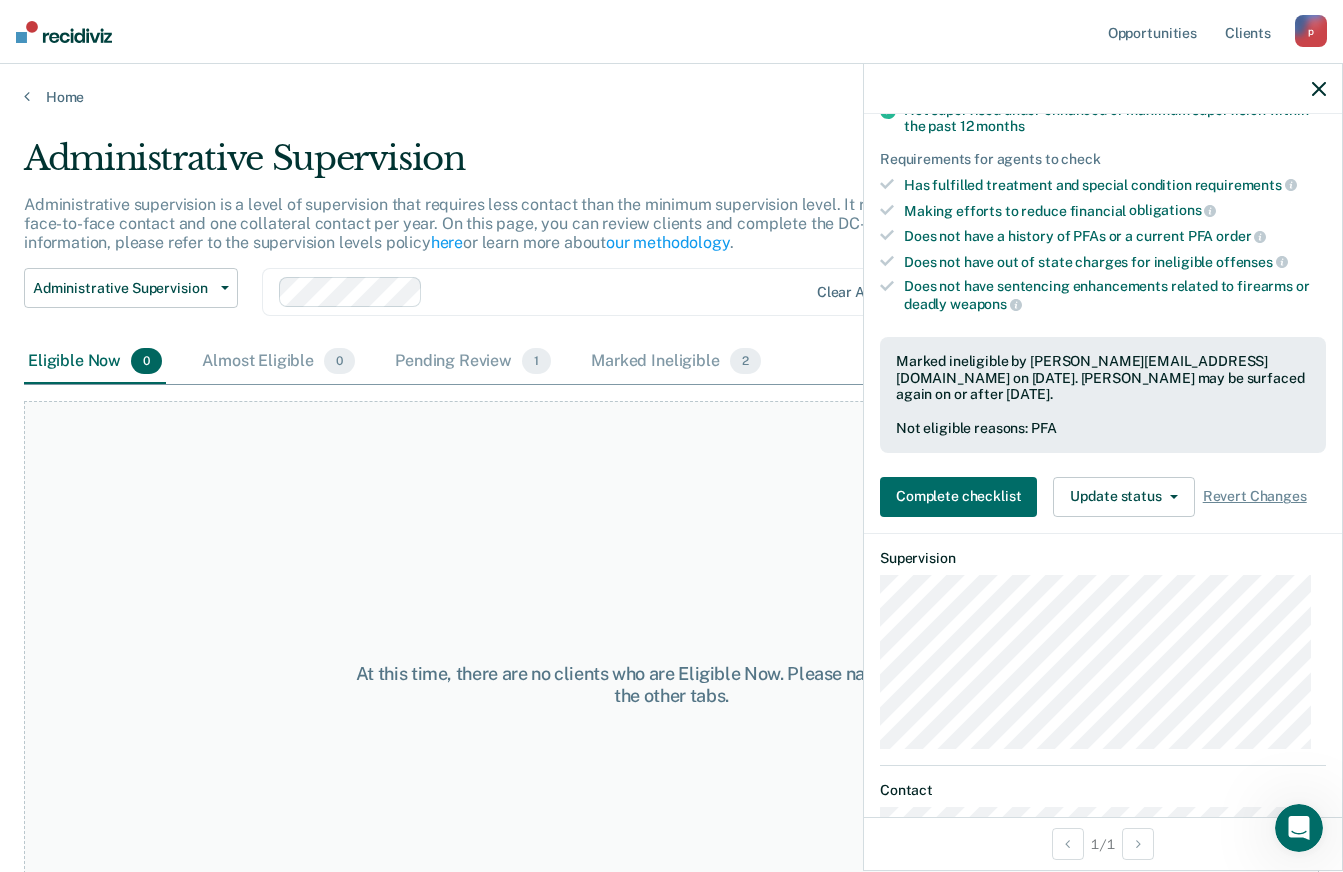 click 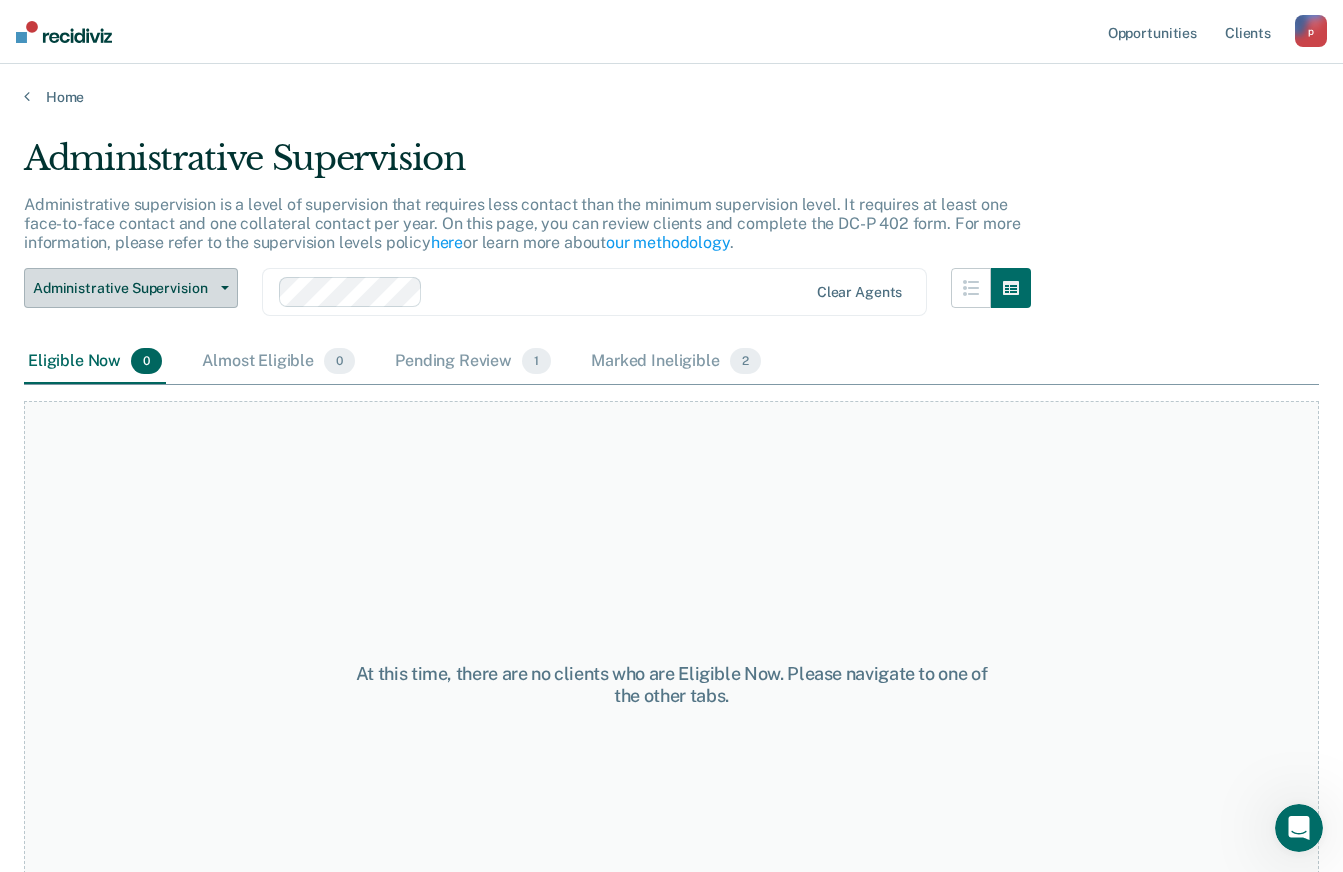 click on "Administrative Supervision" at bounding box center (123, 288) 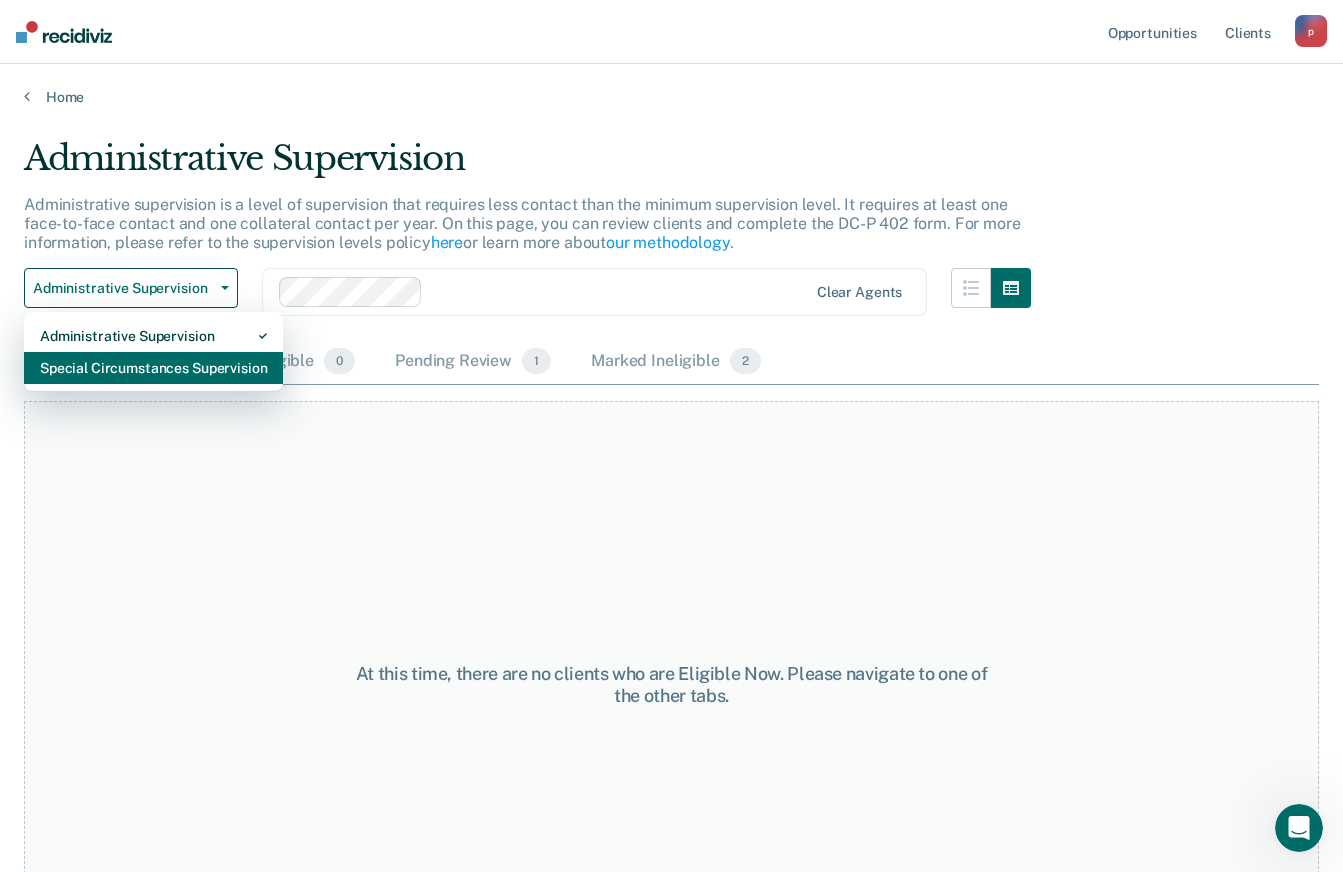 click on "Special Circumstances Supervision" at bounding box center (153, 368) 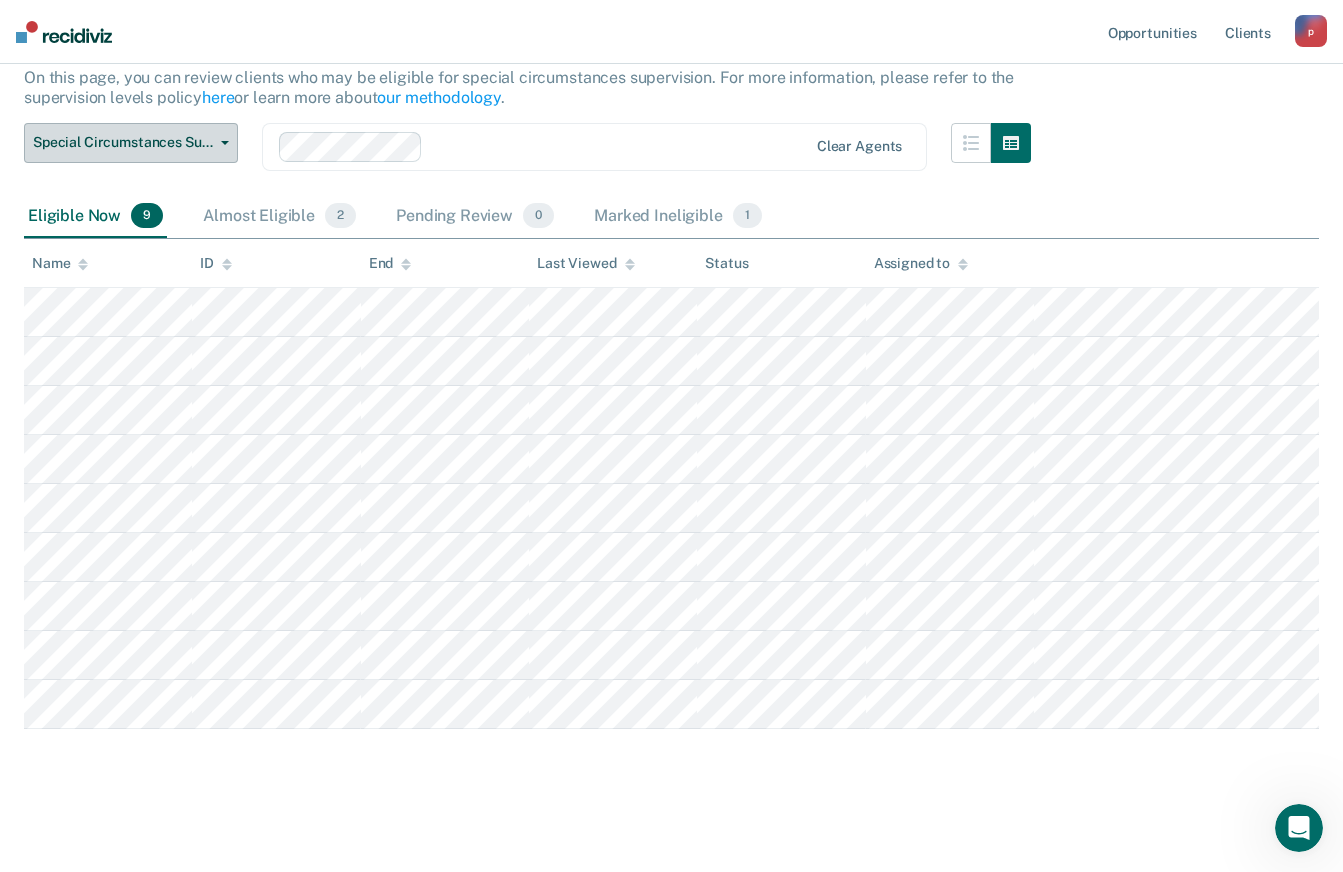 scroll, scrollTop: 204, scrollLeft: 0, axis: vertical 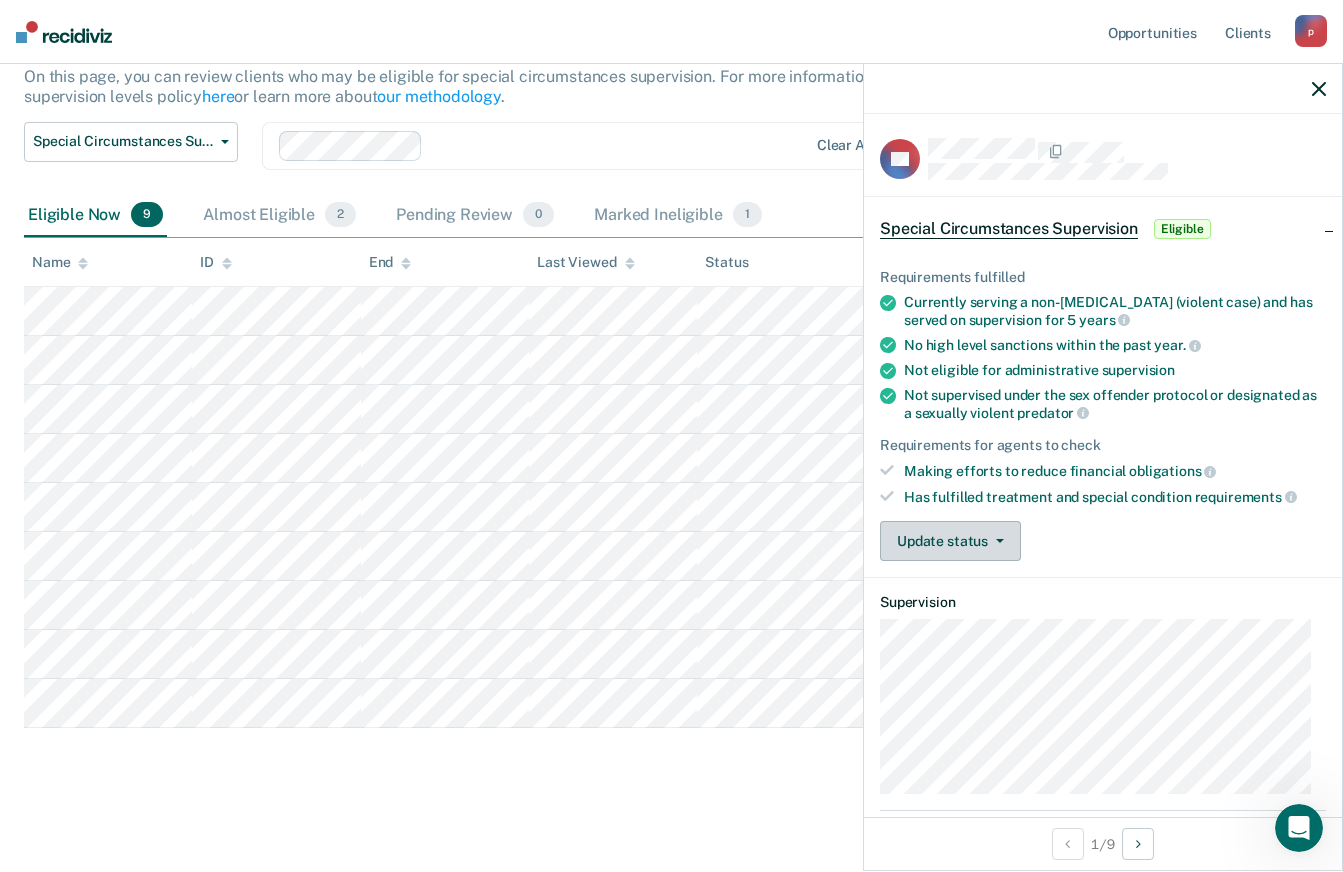 click on "Update status" at bounding box center (950, 541) 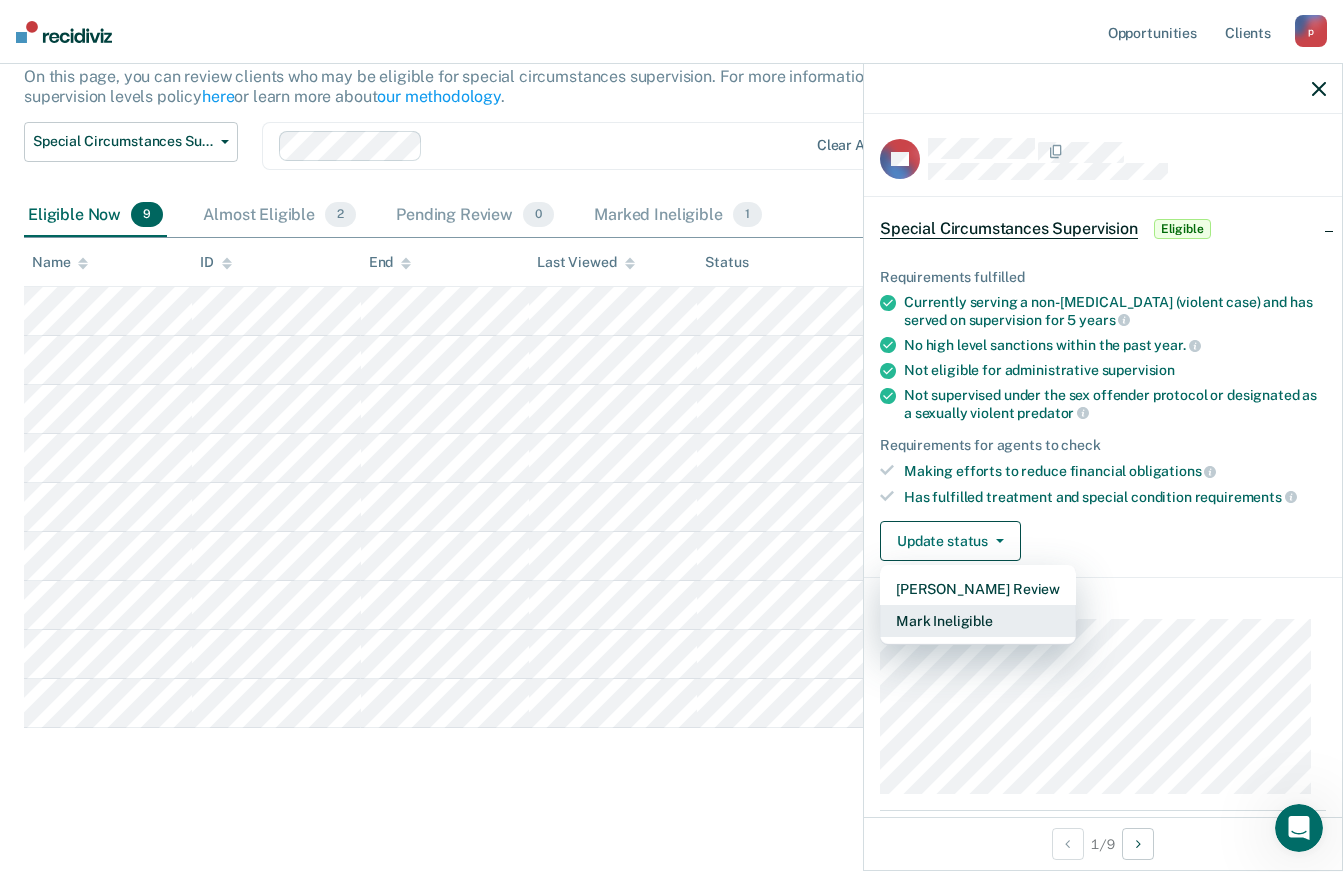 click on "Mark Ineligible" at bounding box center (978, 621) 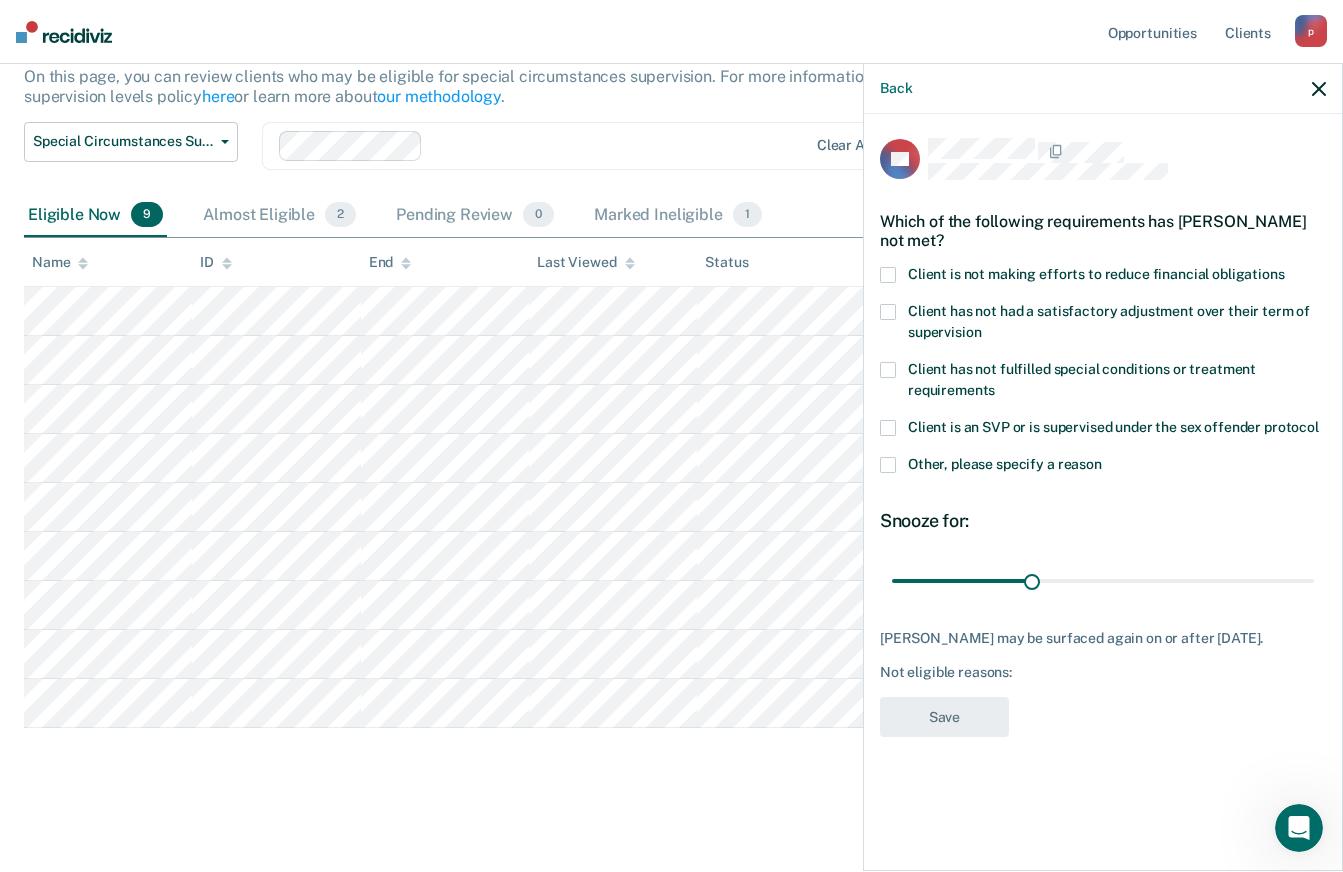 click at bounding box center [888, 275] 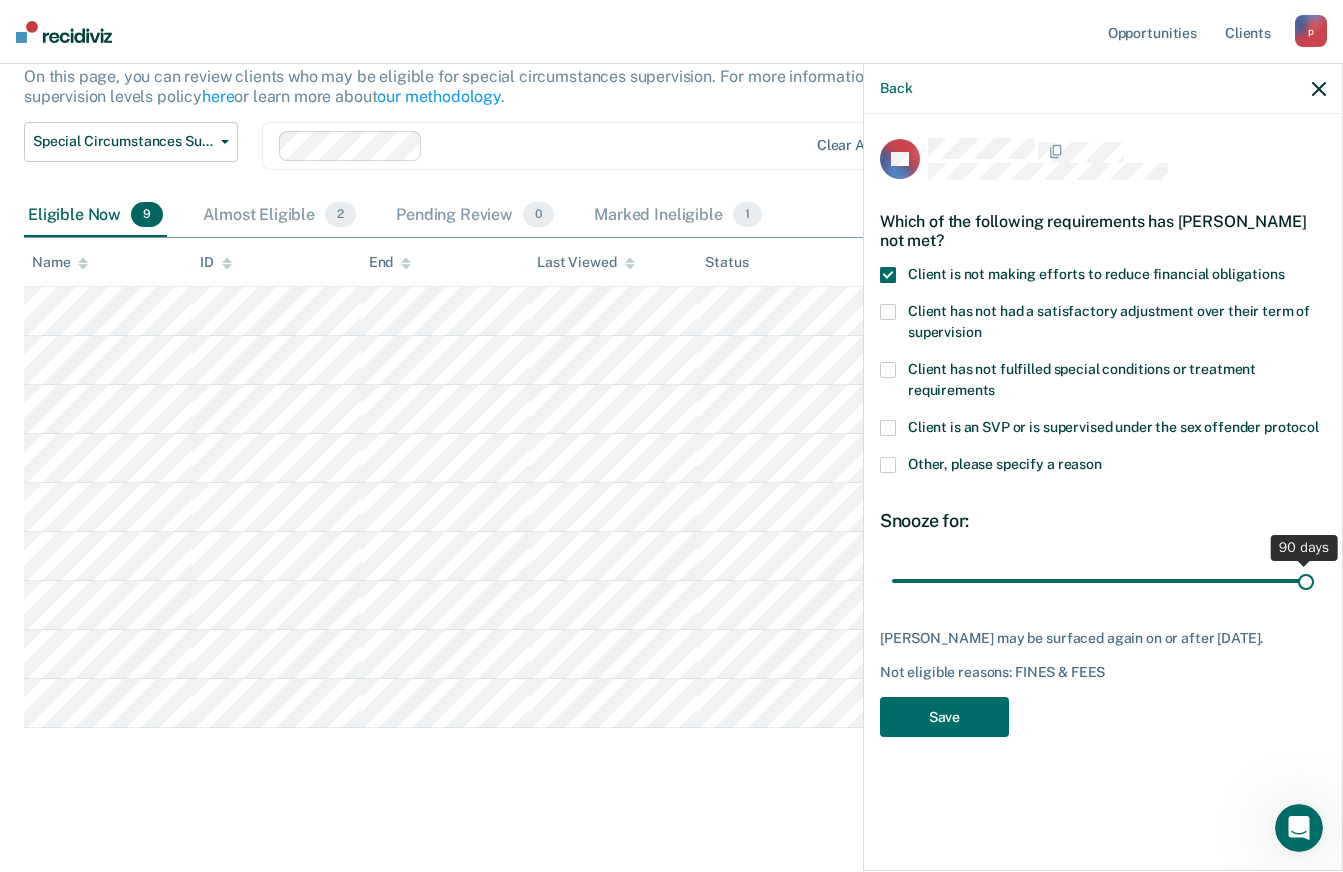 drag, startPoint x: 1034, startPoint y: 575, endPoint x: 1322, endPoint y: 572, distance: 288.01562 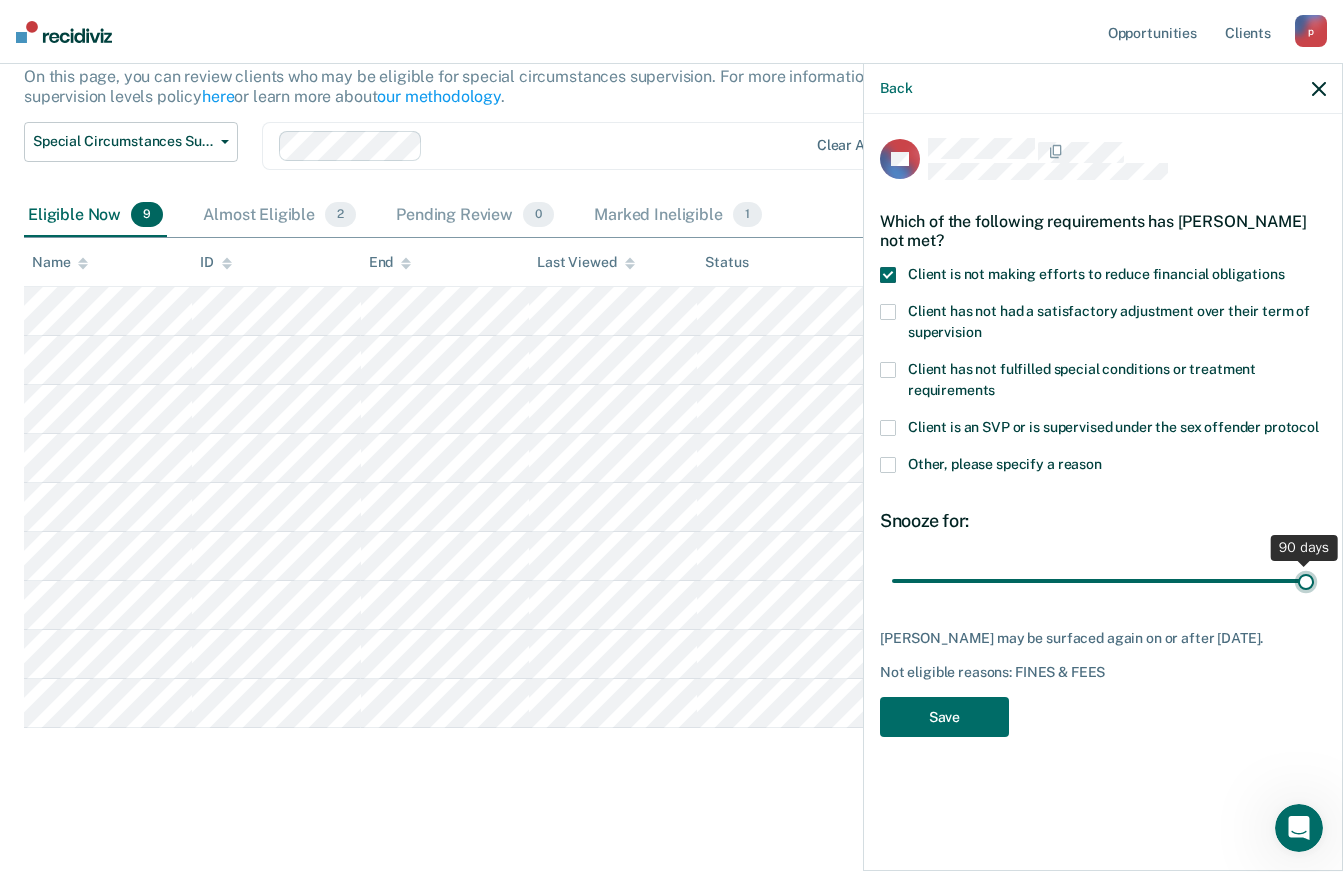 type on "90" 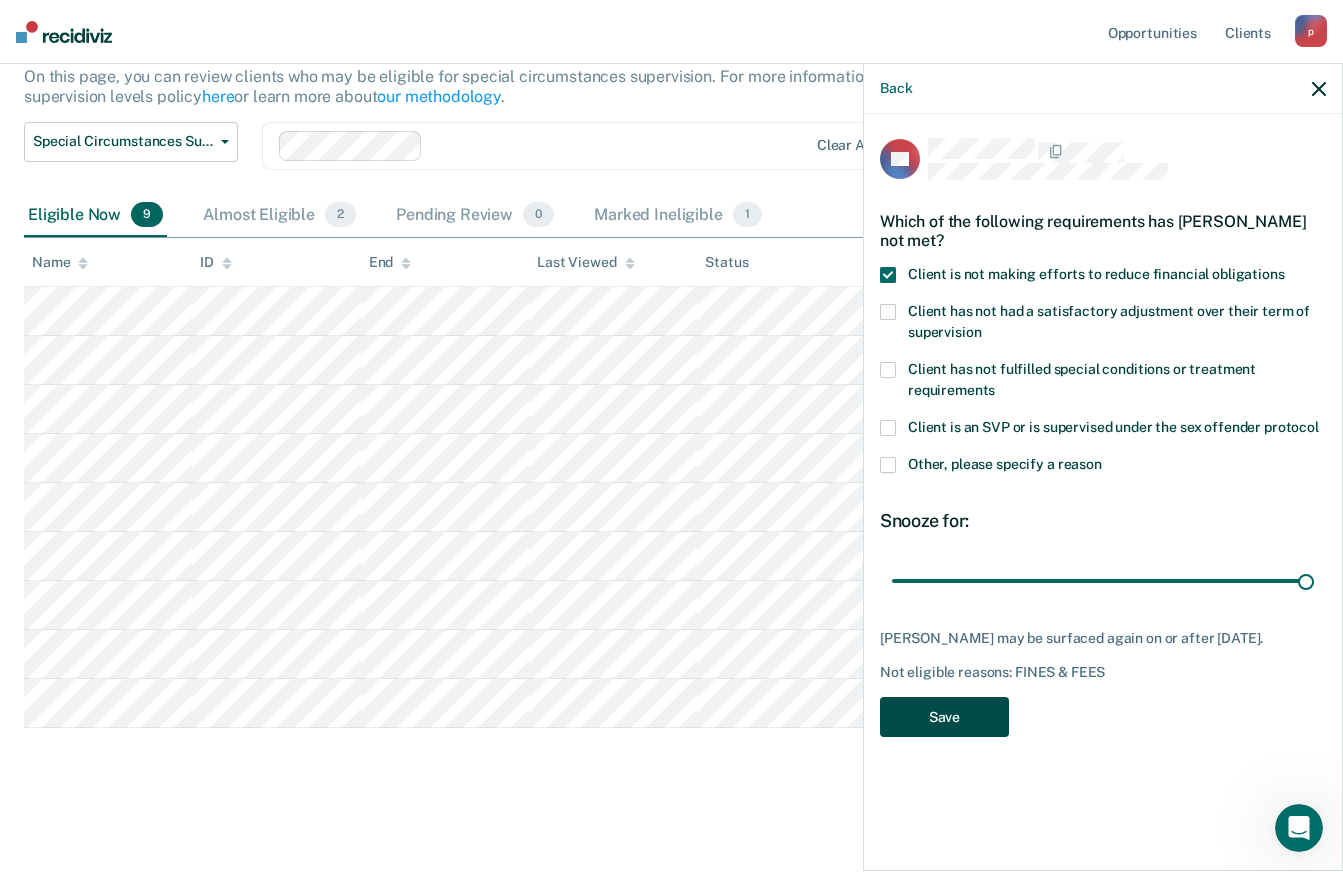 click on "Save" at bounding box center [944, 717] 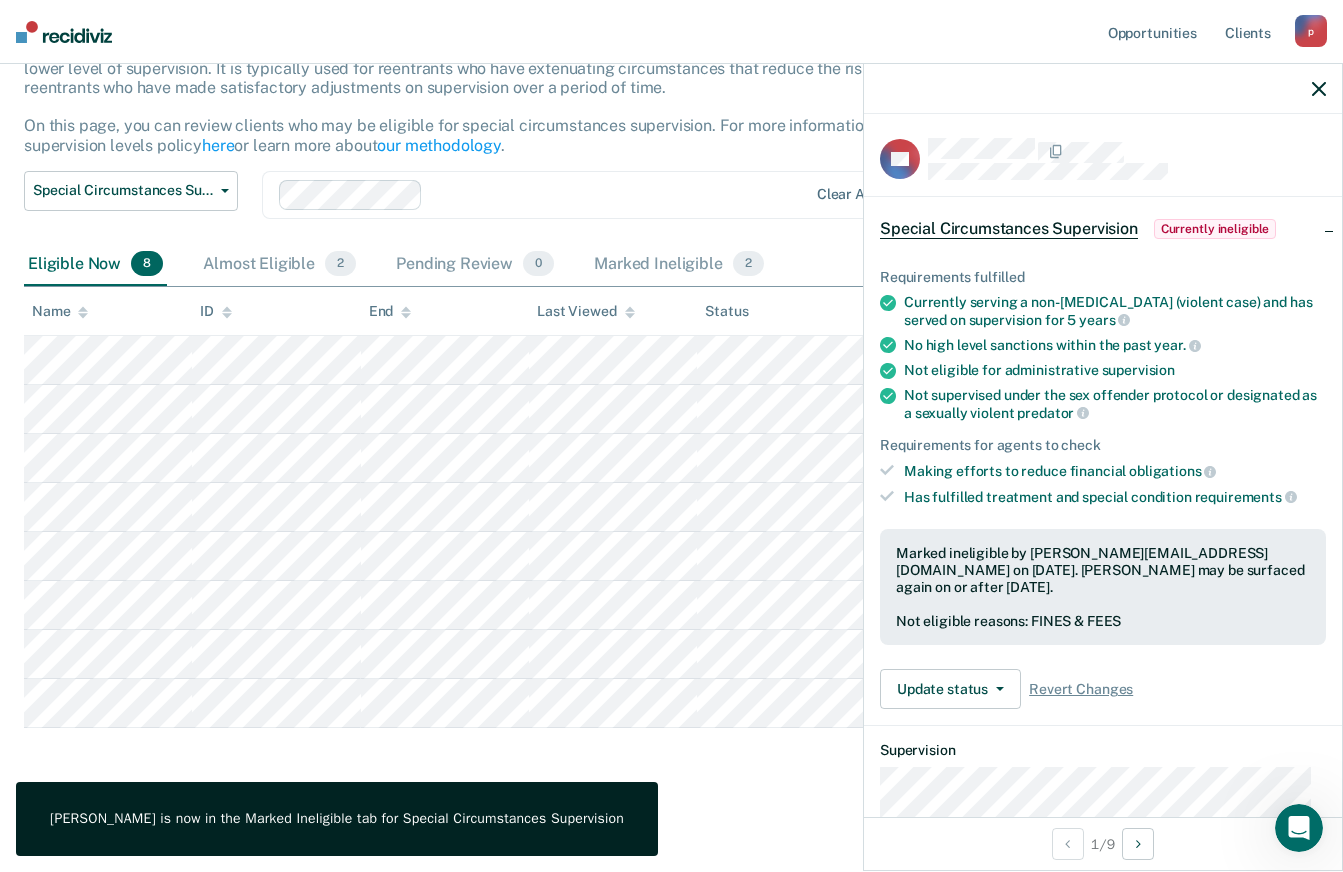 click 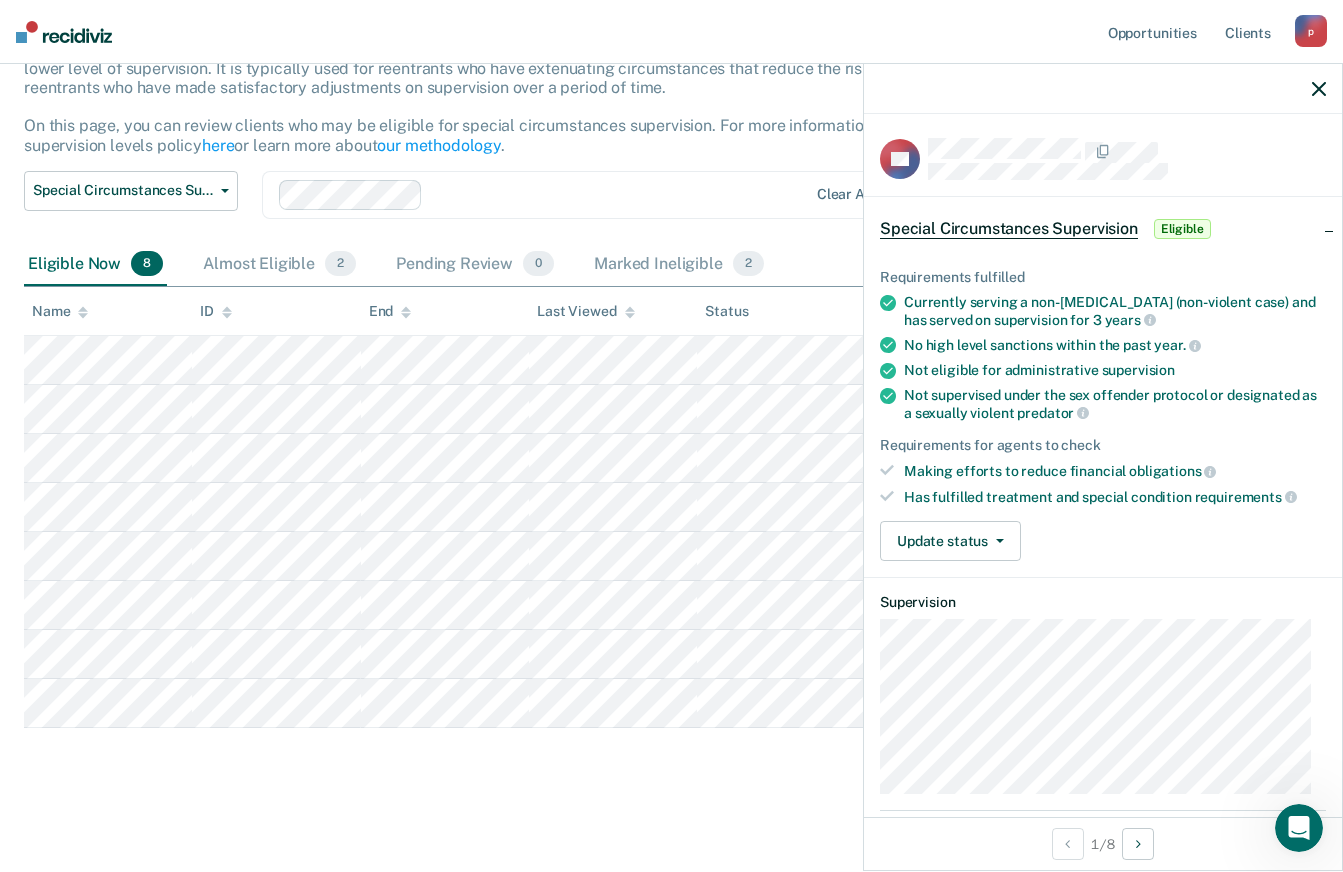click 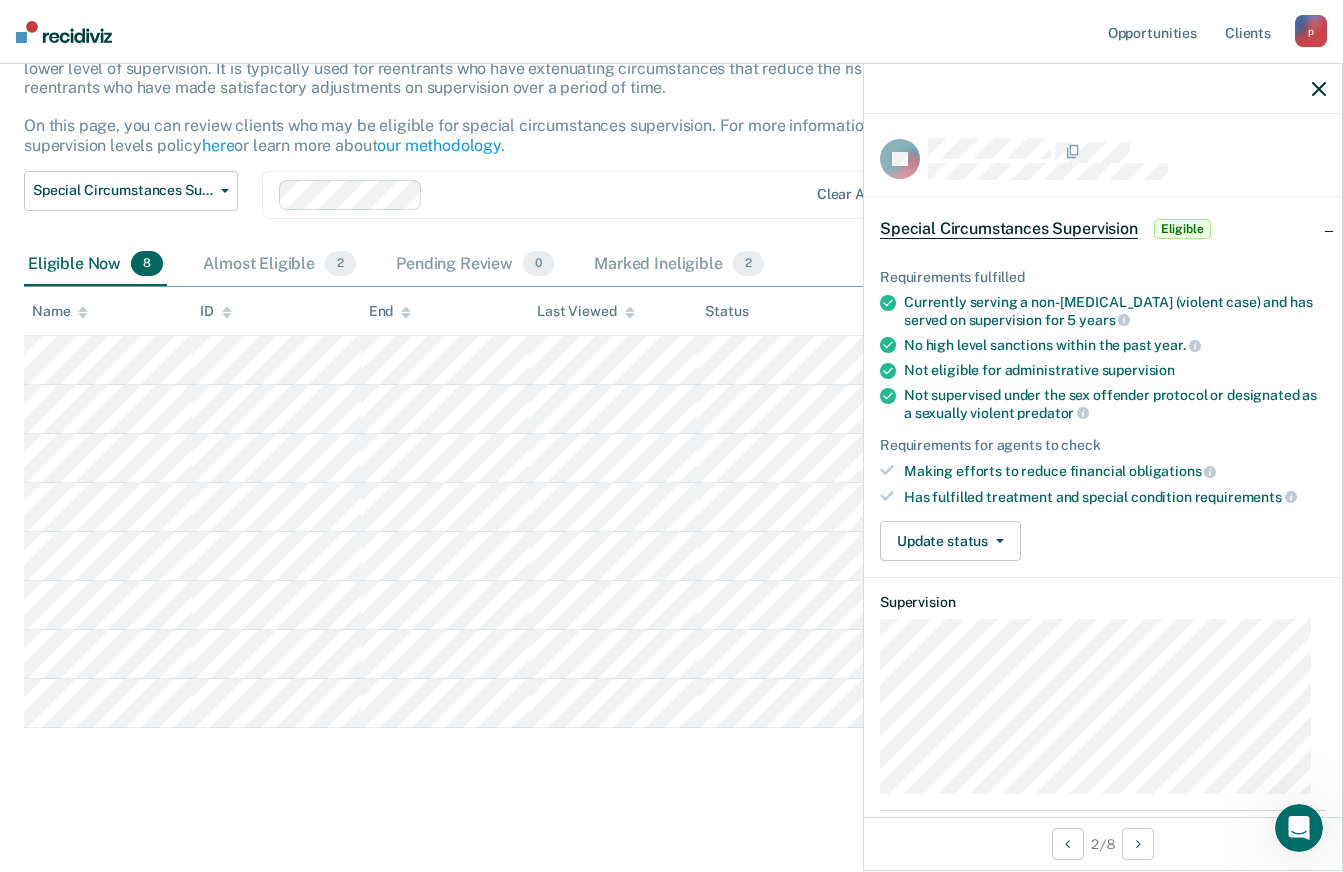 click 